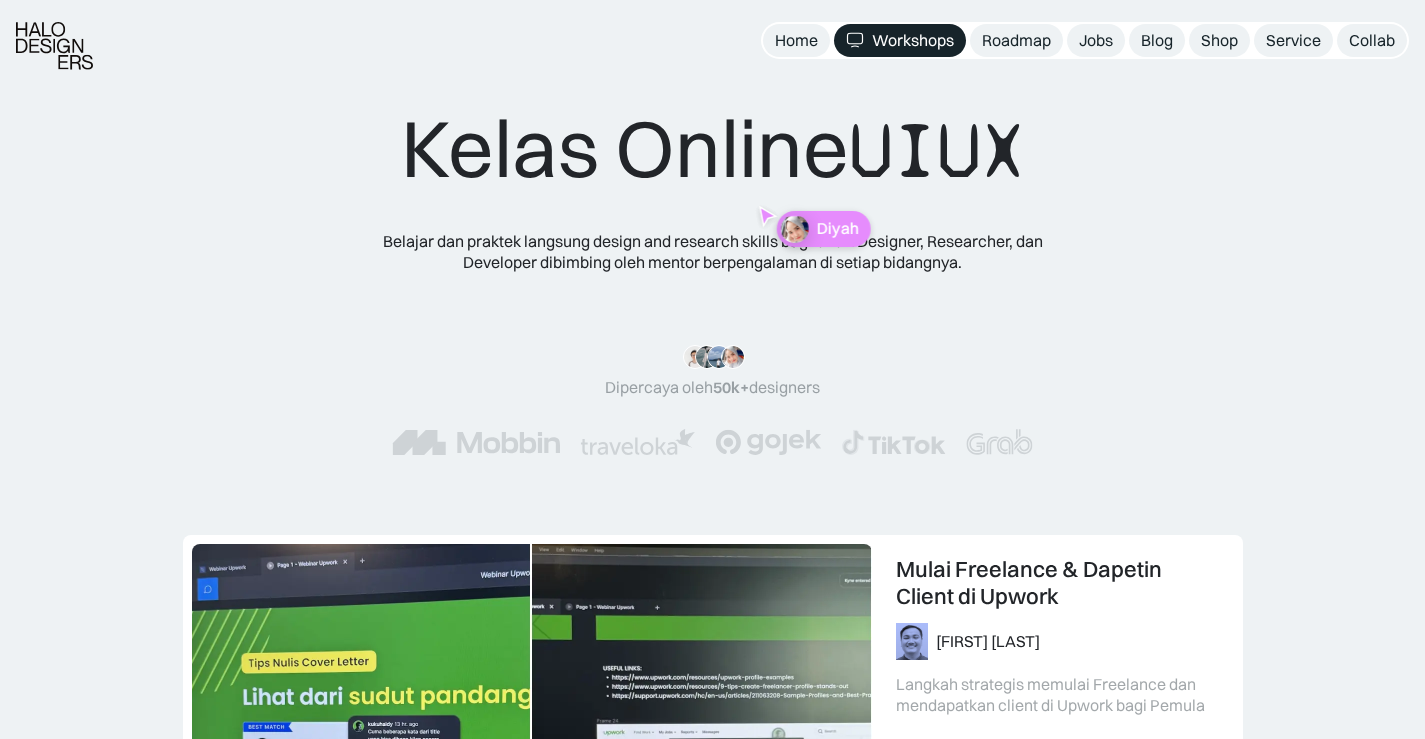 scroll, scrollTop: 400, scrollLeft: 0, axis: vertical 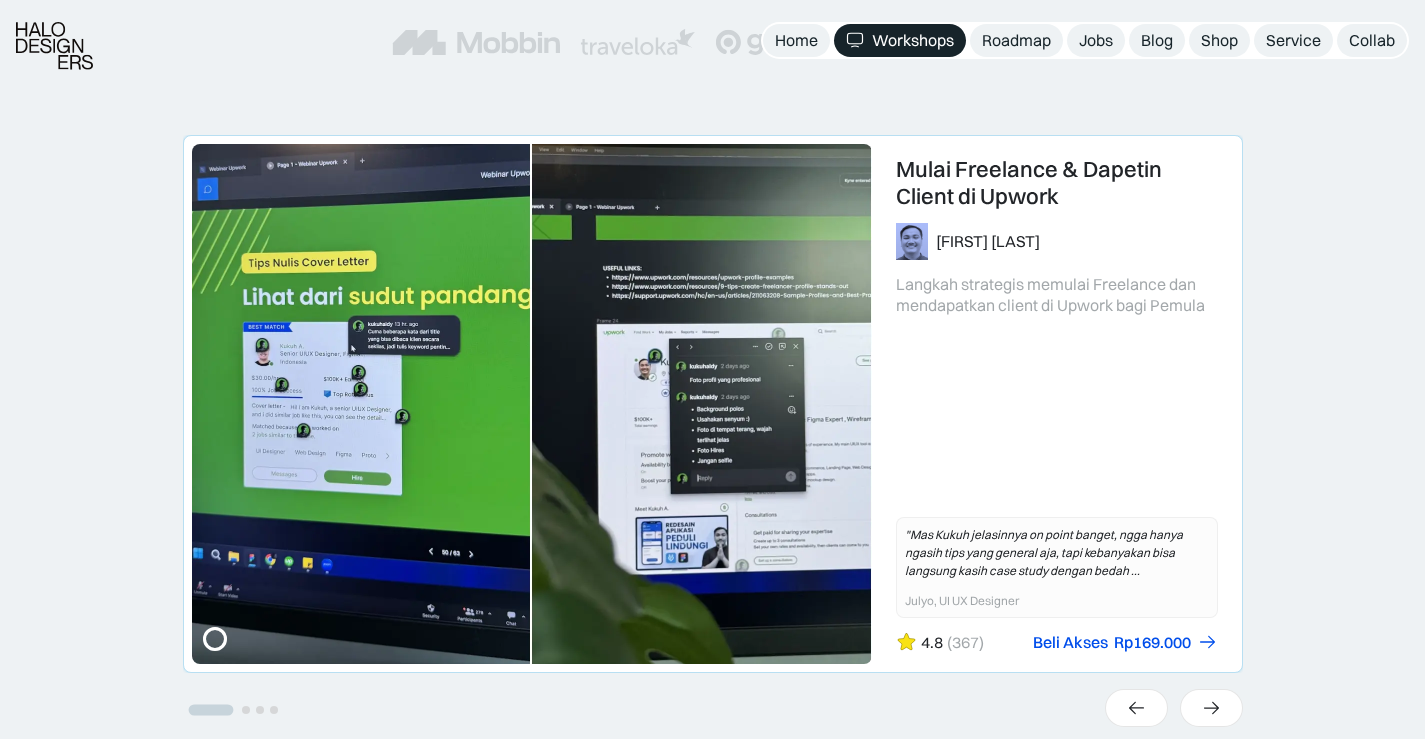 click at bounding box center (713, 404) 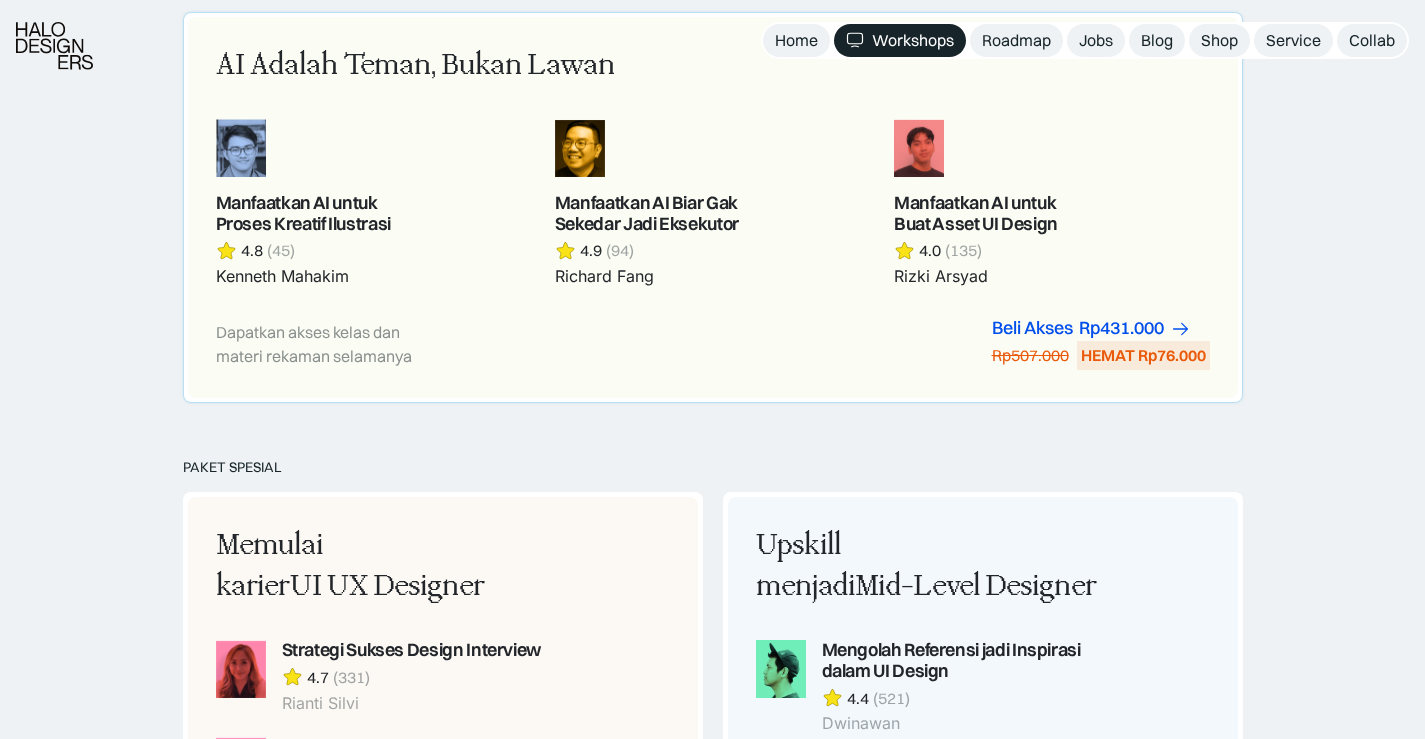 scroll, scrollTop: 1500, scrollLeft: 0, axis: vertical 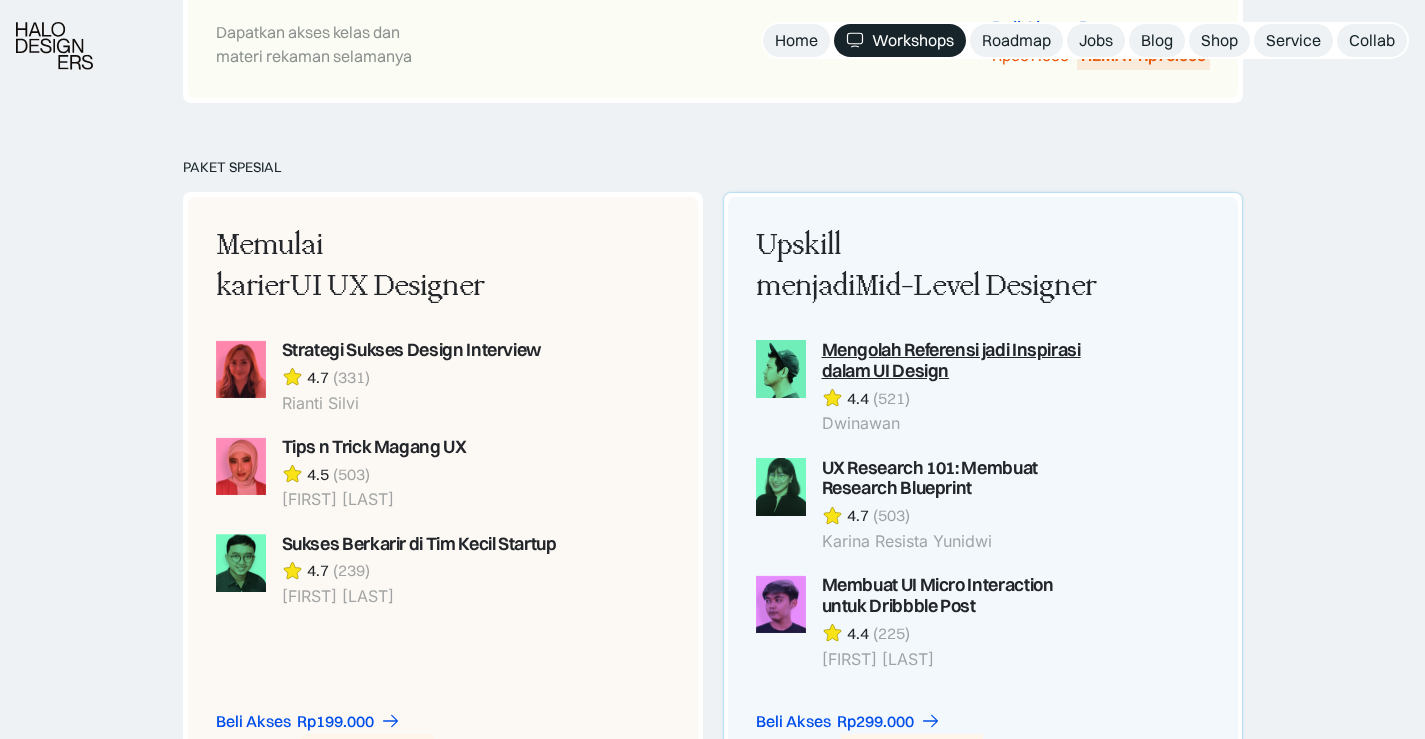 click on "Mengolah Referensi jadi Inspirasi dalam UI Design" at bounding box center [961, 361] 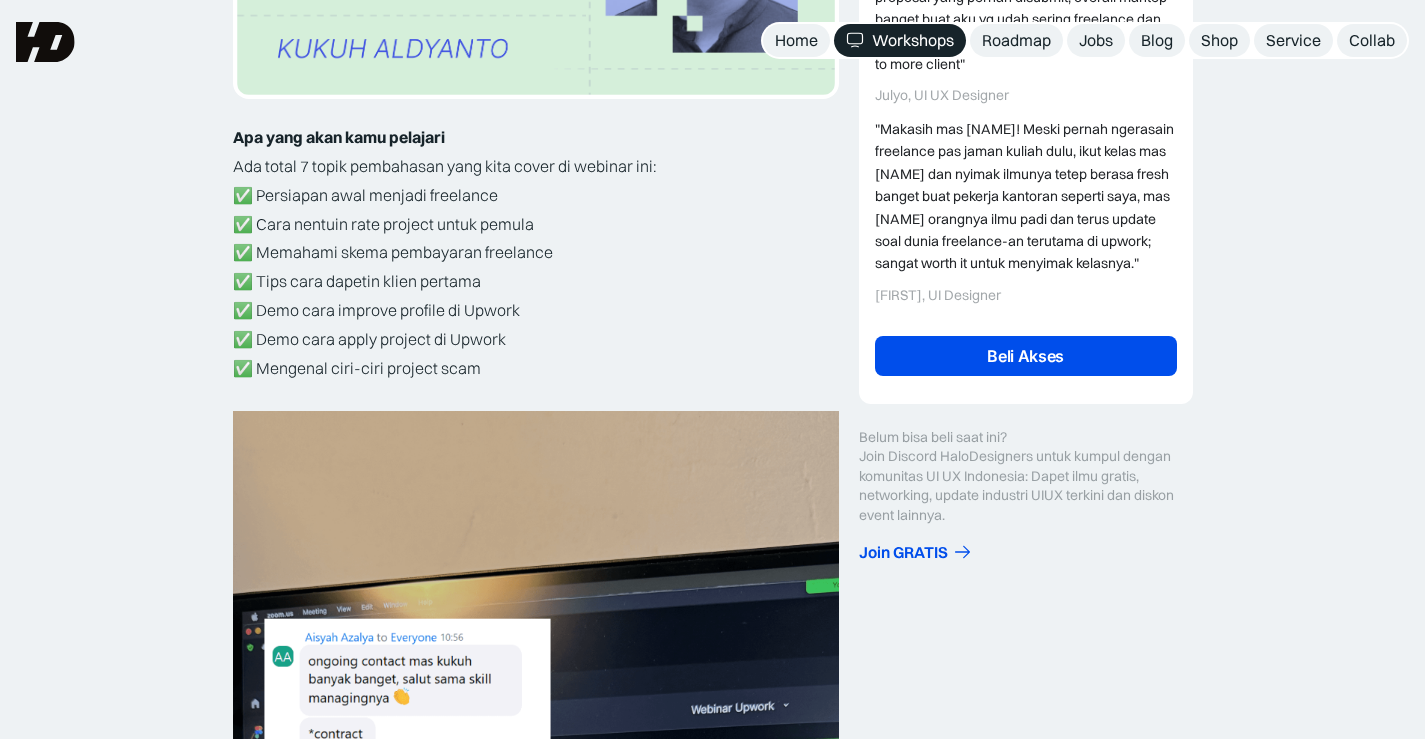 scroll, scrollTop: 100, scrollLeft: 0, axis: vertical 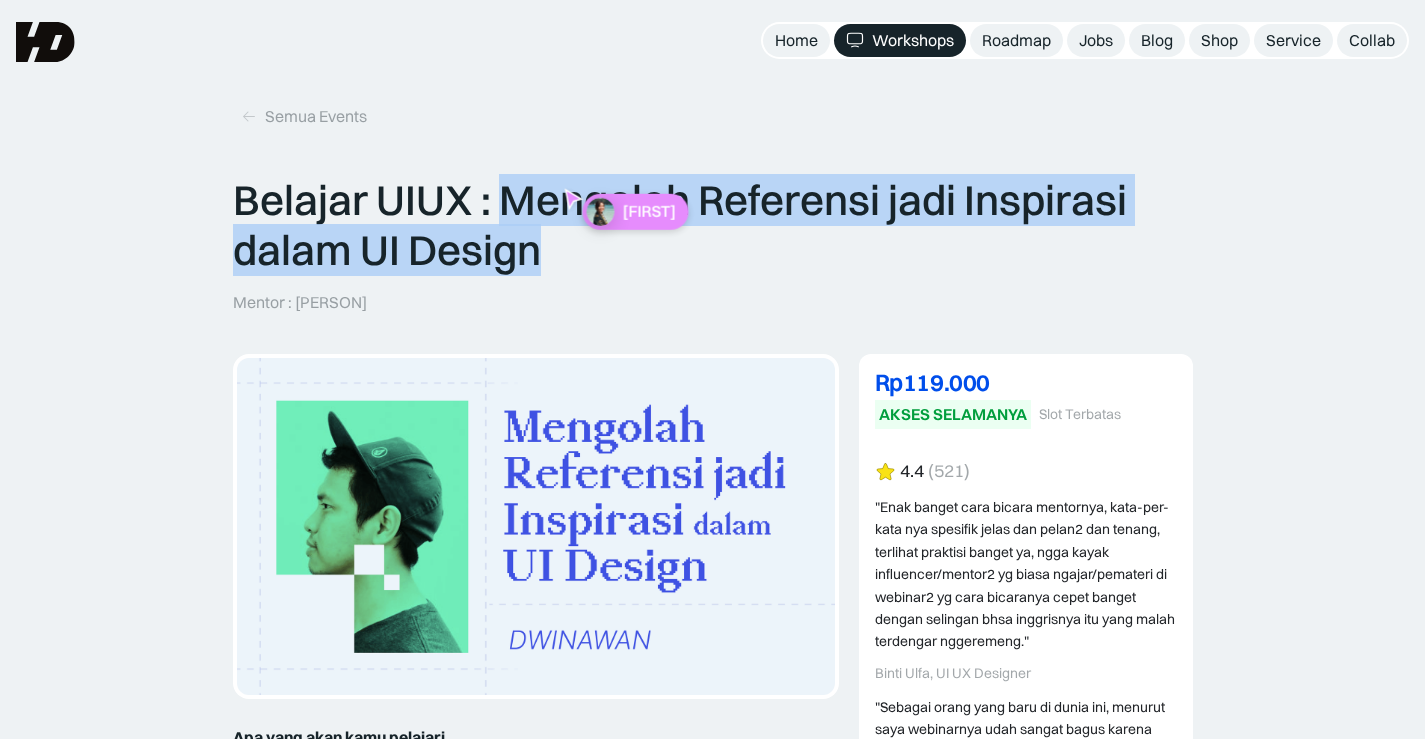 drag, startPoint x: 502, startPoint y: 197, endPoint x: 547, endPoint y: 267, distance: 83.21658 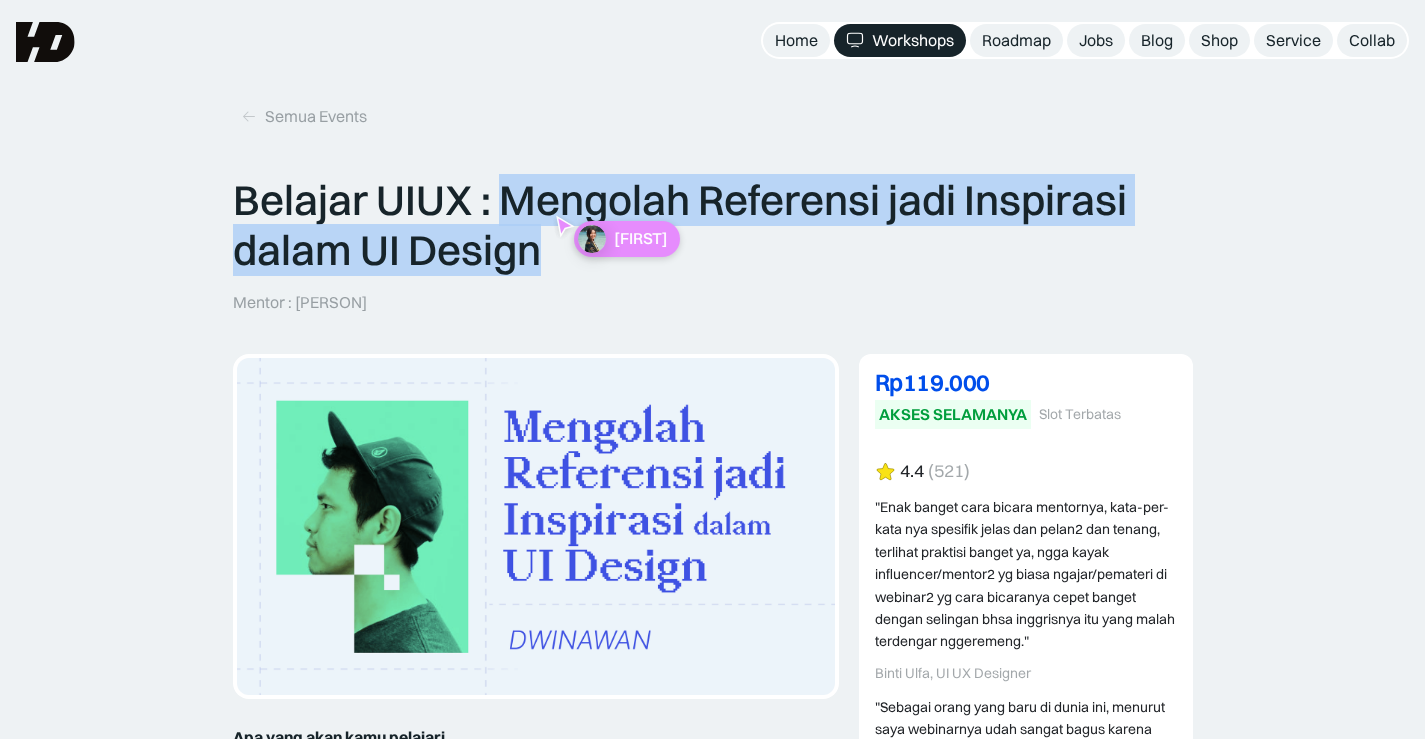copy on "Mengolah Referensi jadi Inspirasi dalam UI Design" 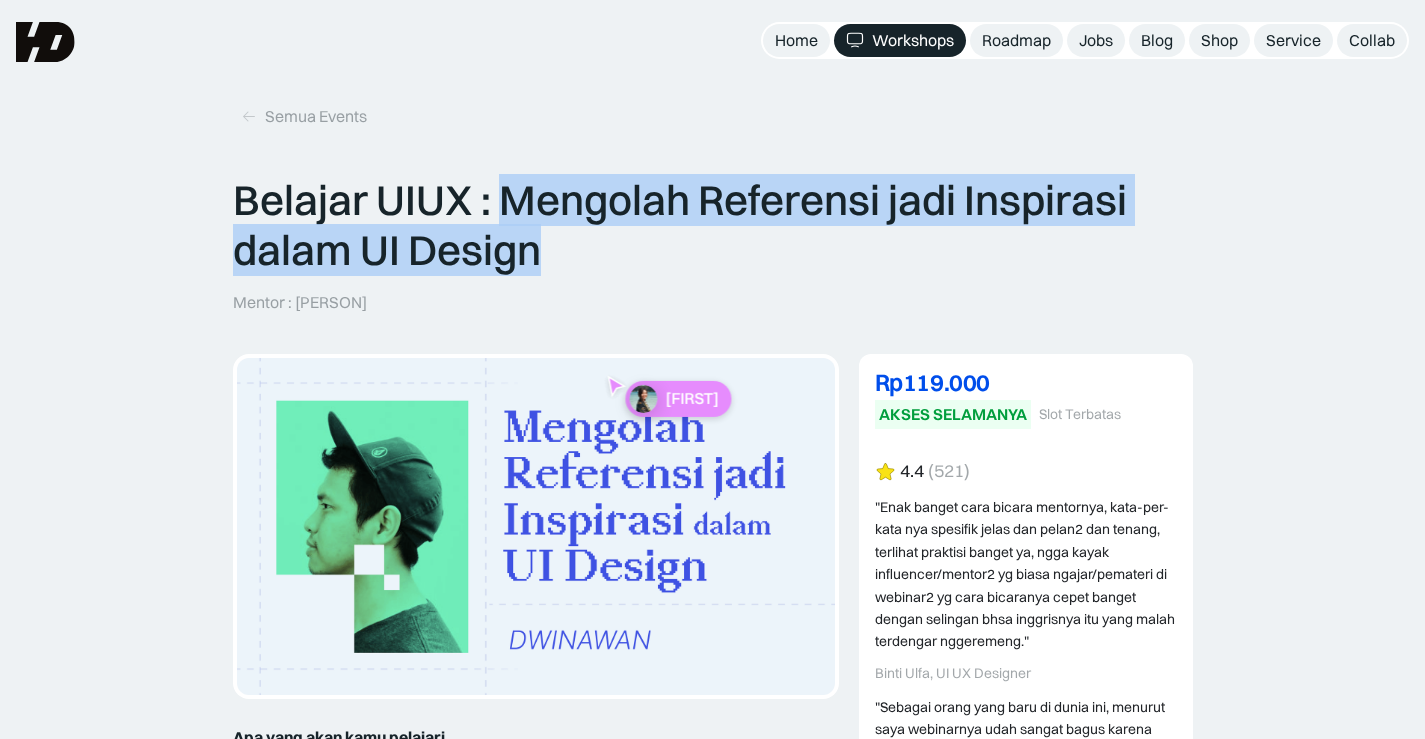 click on "Belajar UIUX : Mengolah Referensi jadi Inspirasi dalam UI Design Mentor : Dwinawan Novi Rp119.000 DISKON 14% Rp139.000 AKSES SELAMANYA Slot Terbatas Rp119.000 14% Rp139.000 AKSES SELAMANYA Slot Terbatas 4.4 (521)  "Enak banget cara bicara mentornya, kata-per-kata nya spesifik jelas dan pelan2 dan tenang, terlihat praktisi banget ya, ngga kayak influencer/mentor2 yg biasa ngajar/pemateri di webinar2 yg cara bicaranya cepet banget dengan selingan bhsa inggrisnya itu yang malah terdengar nggeremeng." Binti Ulfa, UI UX Designer "Sebagai orang yang baru di dunia ini, menurut saya webinarnya udah sangat bagus karena bener-bener step by step cara mengajarnya. Gained so many insights, thank you so much mas Nawan dan tim HaloDesigners!" Ade Tambunan, Pencari Kerja Beli Akses Gunakan kode kupon HDJULIFS20
untuk mendapatkan diskon Rp20.000 Gunakan kode kupon HDAID05
untuk mendapat subsidi 50 ribu untuk  10 orang ‍ ‍ ‍ ‍ ‍" at bounding box center (712, 2678) 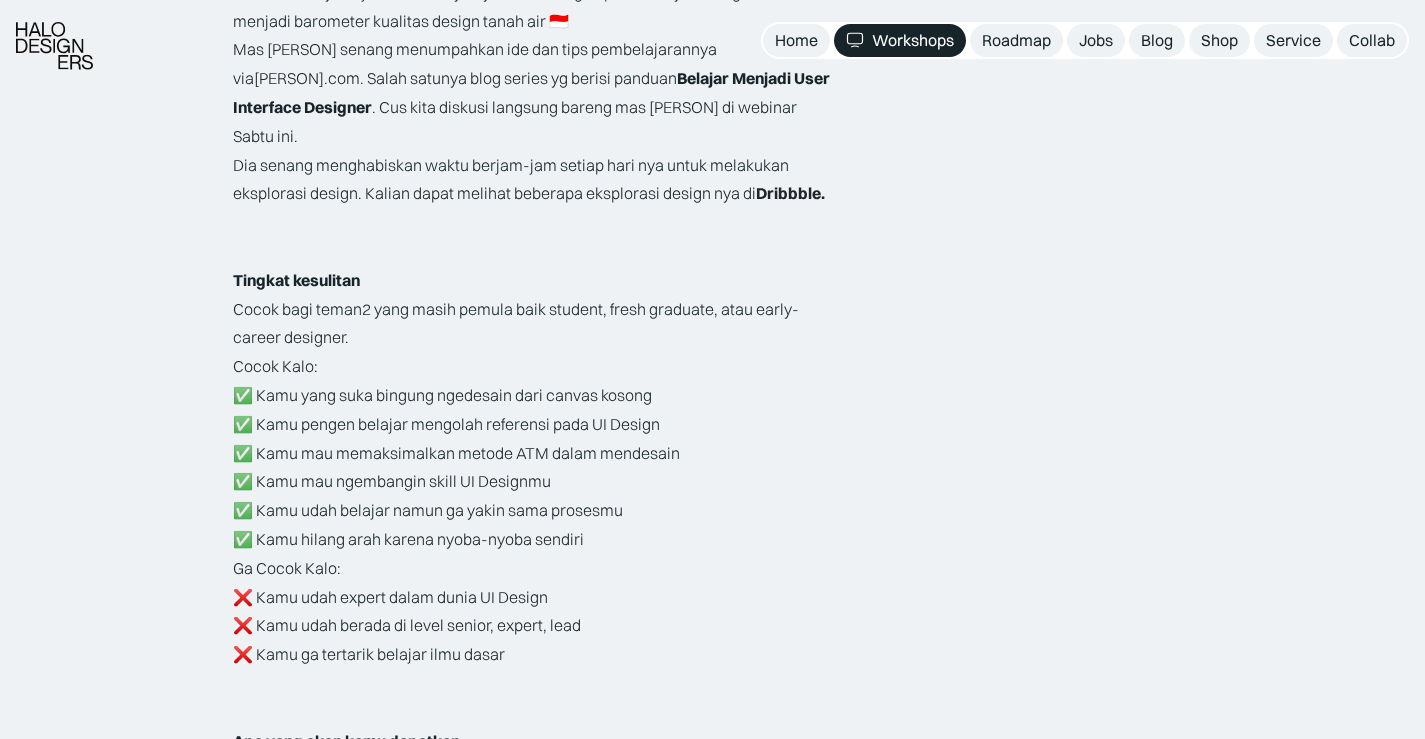 scroll, scrollTop: 3100, scrollLeft: 0, axis: vertical 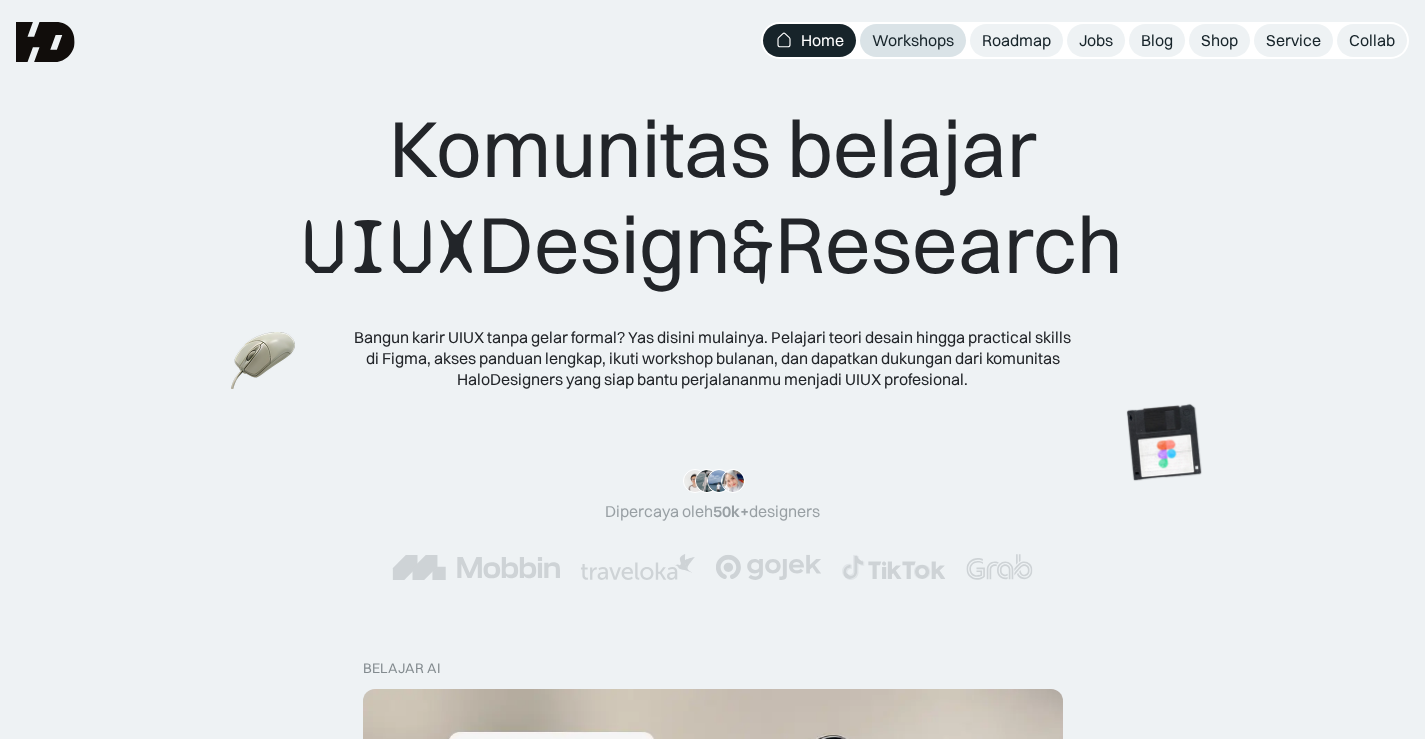 click on "Workshops" at bounding box center [913, 40] 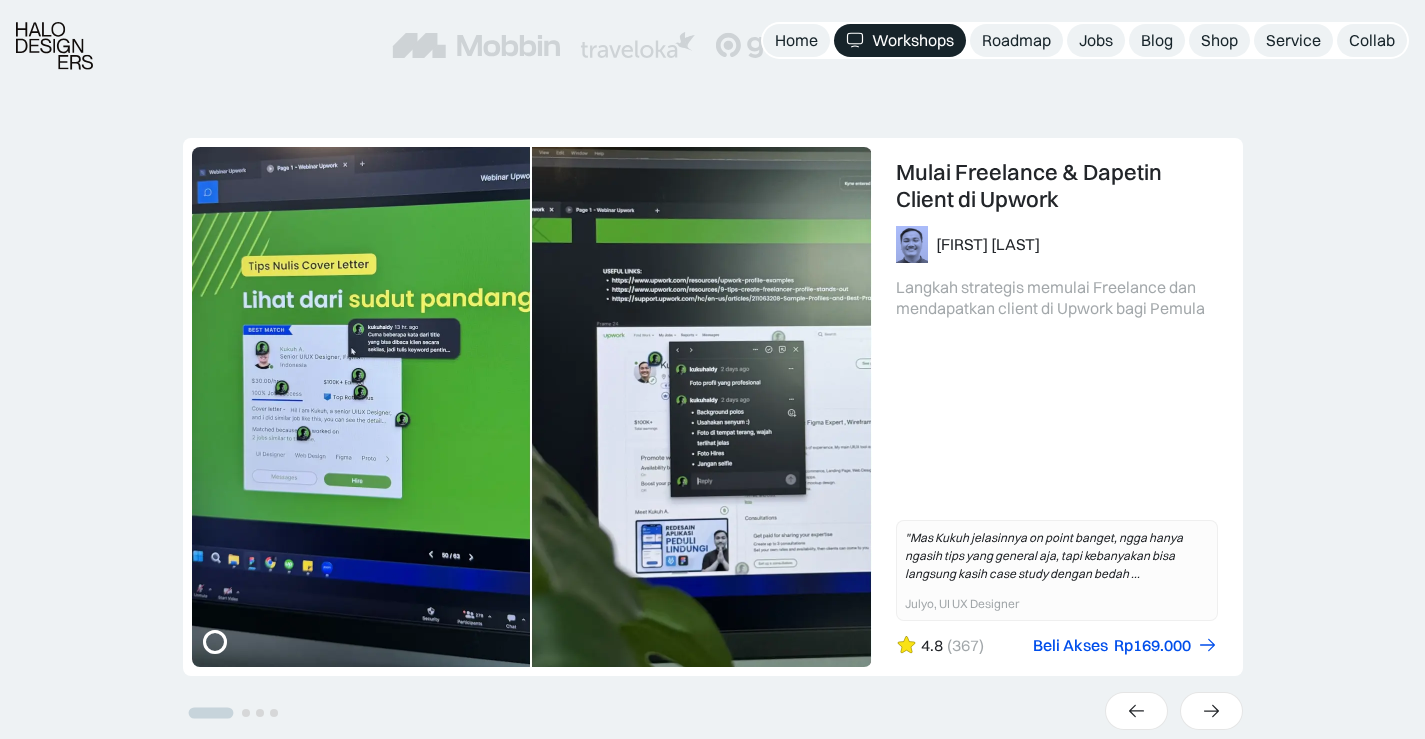 scroll, scrollTop: 400, scrollLeft: 0, axis: vertical 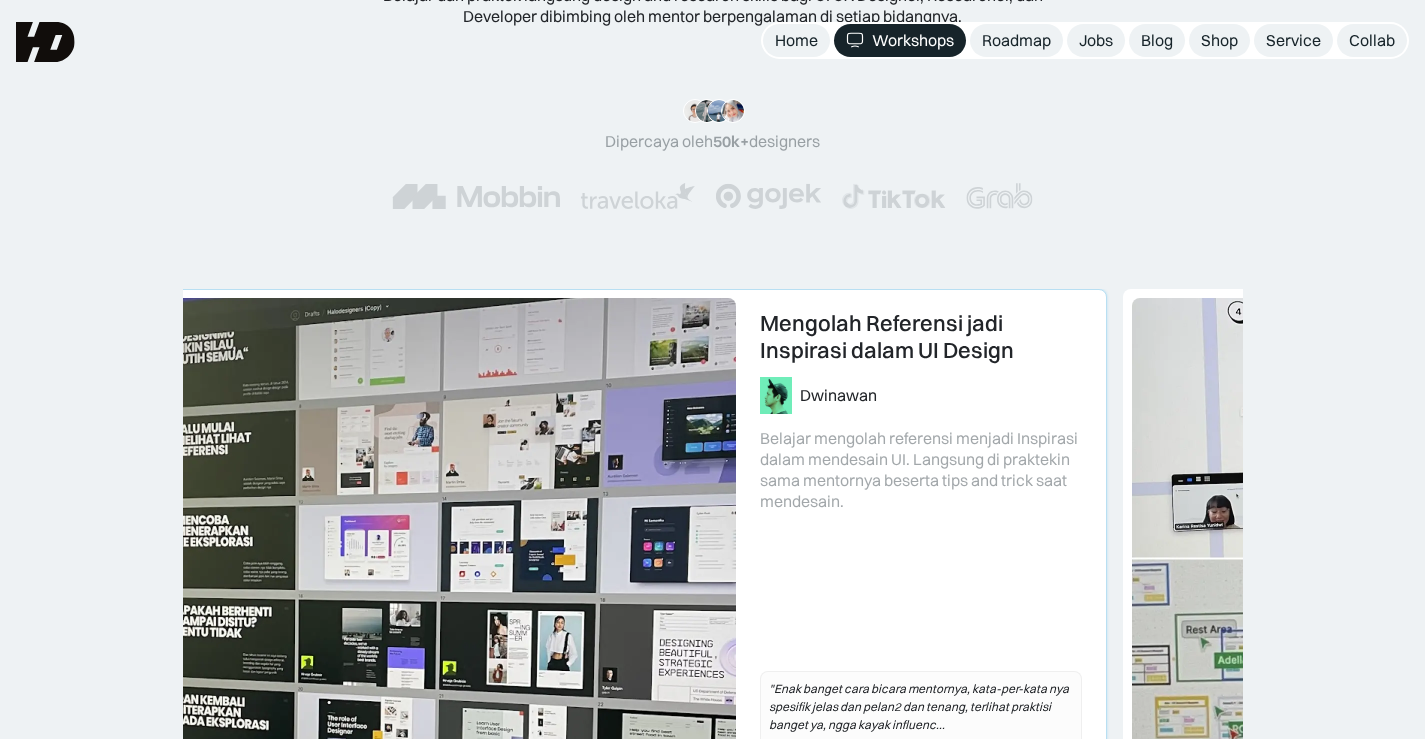drag, startPoint x: 1162, startPoint y: 361, endPoint x: 584, endPoint y: 338, distance: 578.45746 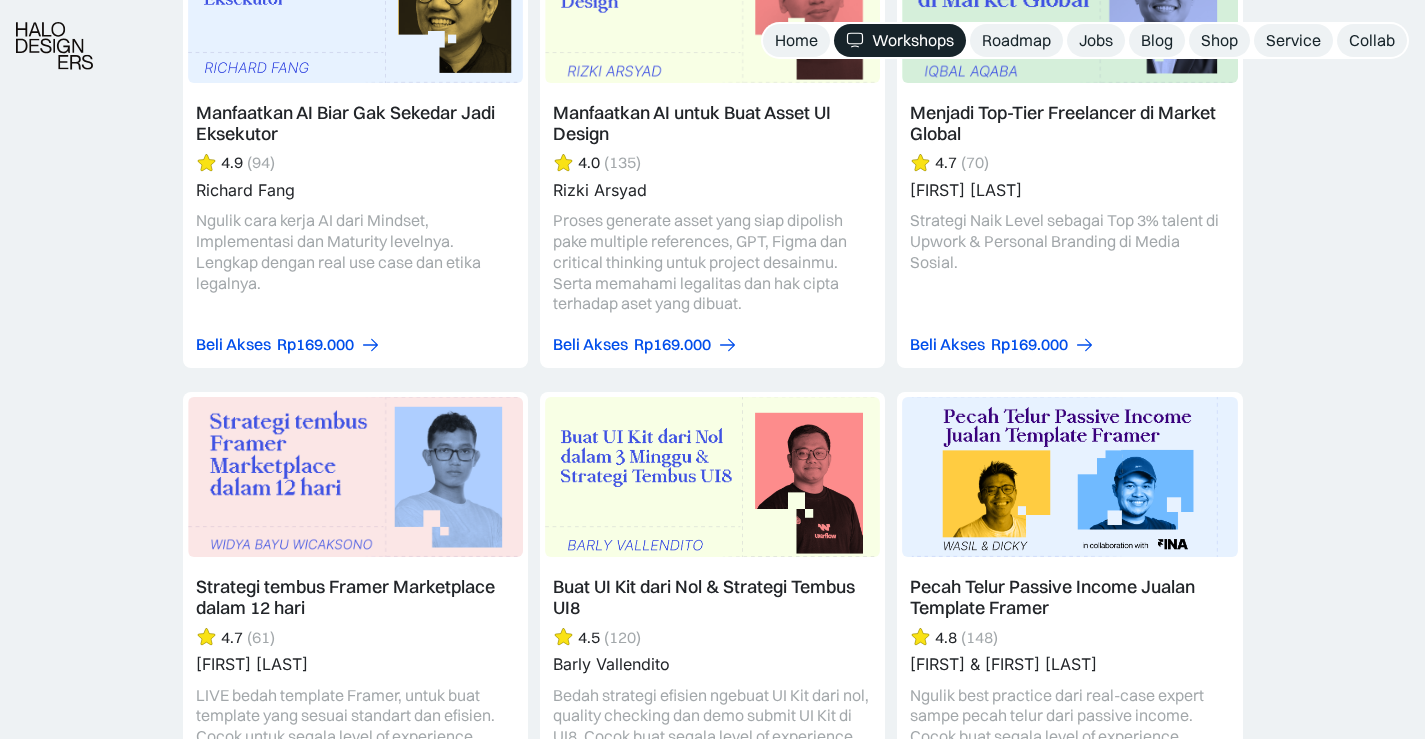 scroll, scrollTop: 2946, scrollLeft: 0, axis: vertical 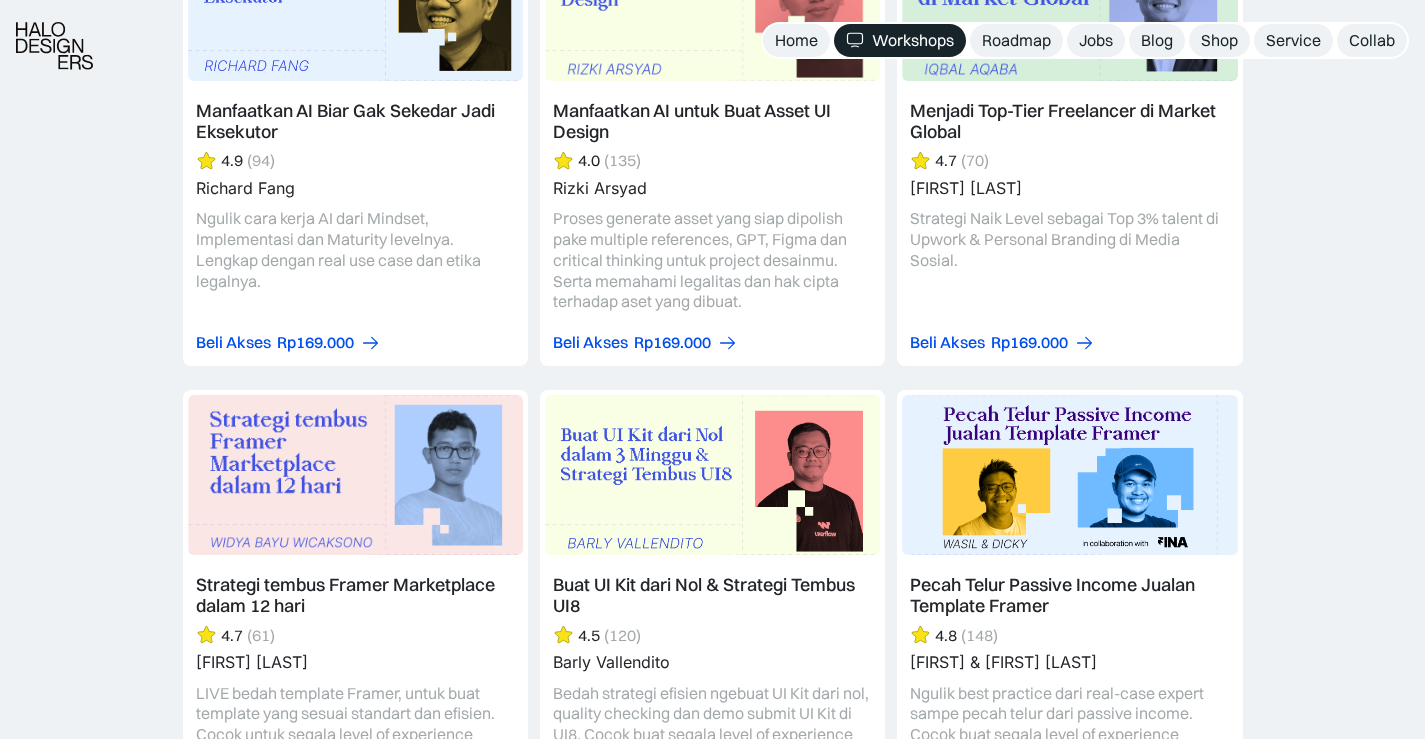 click on "Semua Semua AI Figma Webflow & Framer Freelance Karir & Hiring UI Kit UI Design UX Design UX Research Ilustrasi & Animasi Design System Micro Interaction Writing Sort: Rilis terbaru Rilis terbaru Rating tertinggi Terpopuler Thank you! Your submission has been received! Oops! Something went wrong while submitting the form. Strategi Designer Membuat WebApp pakai AI. Tanpa Coding 4.7 (29) Argi Tendo Kombinasi desain, AI, dan masalah sehari-hari bisa jadi produk digital. Mulai aja dulu dari ide terkecilmu. Beli Akses Rp249.000
DISKON 17% OFF Rp299.000 Beli Akses Rp299.000
July 21, 2025 4.7 Semua AI Bedah Fitur Baru Figma & Prototyping dengan AI 4.6 (76) Elaine Lumanauw Bedah fitur config 2025 (Make, Draw, Buzz, Sites), demo prototyping pake AI, dan bahas culture, mindset dan workflow desain berbasis AI di US. Beli Akses Rp149.000
DISKON 12% OFF Rp169.000 Beli Akses Rp169.000
June 28, 2025 4.6 No items found. Manfaatkan AI untuk Proses Kreatif Ilustrasi 4.8 (45) Kenneth Mahakim Beli Akses" at bounding box center (712, 2737) 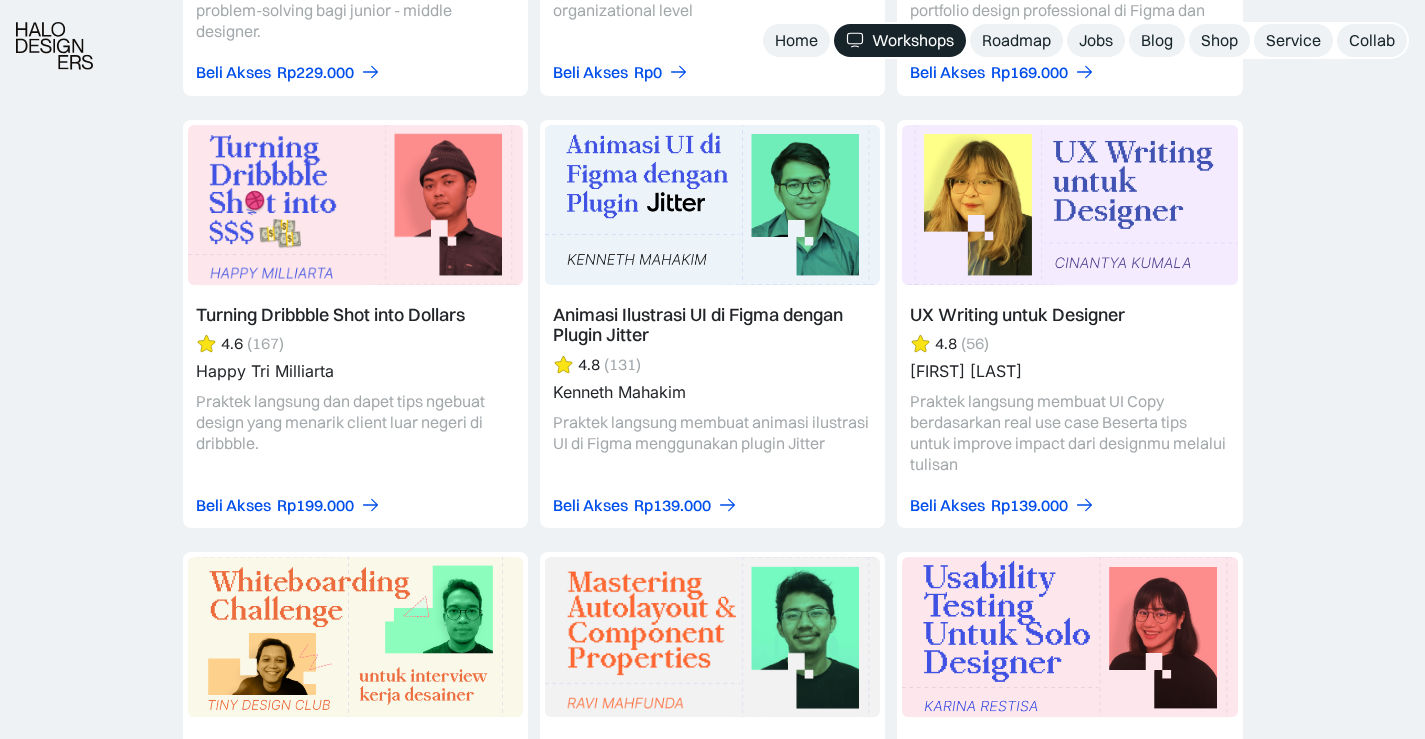 scroll, scrollTop: 6546, scrollLeft: 0, axis: vertical 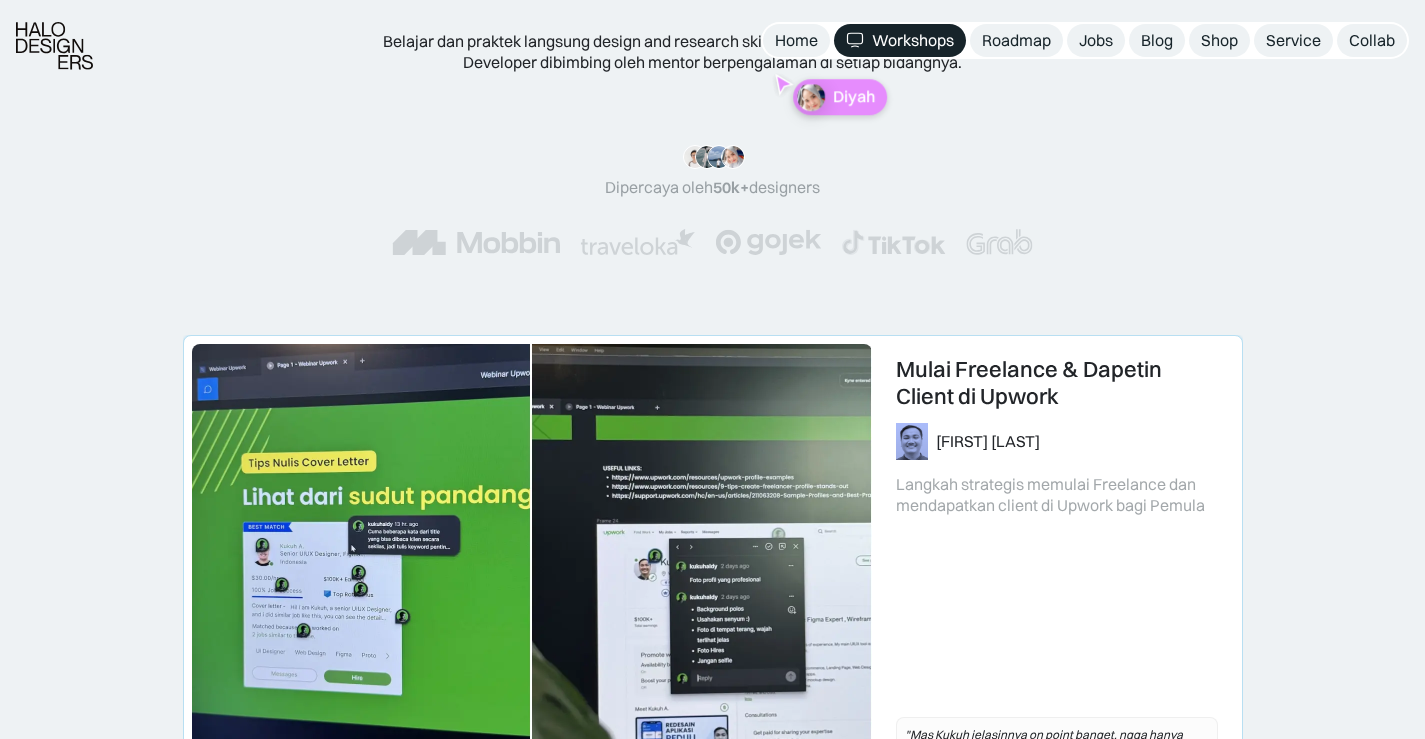 click at bounding box center (713, 604) 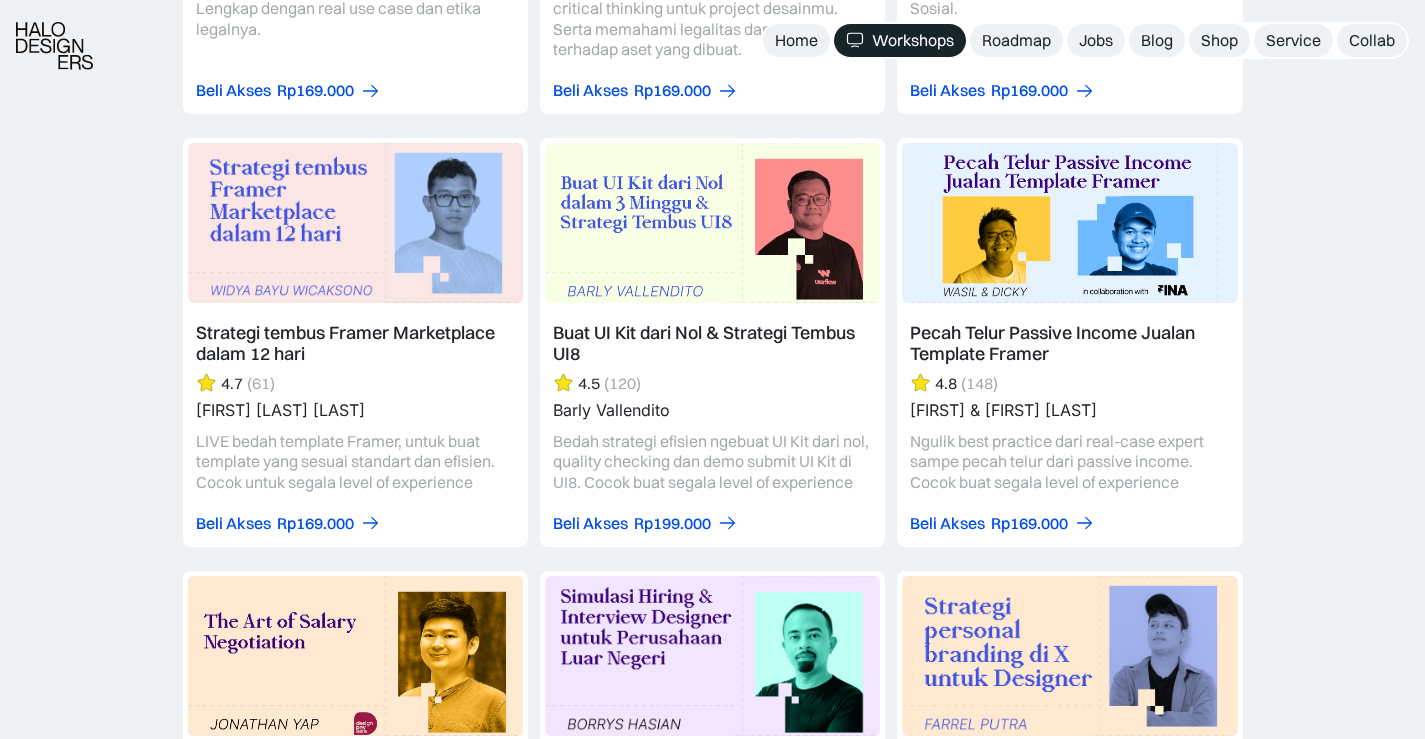 scroll, scrollTop: 3200, scrollLeft: 0, axis: vertical 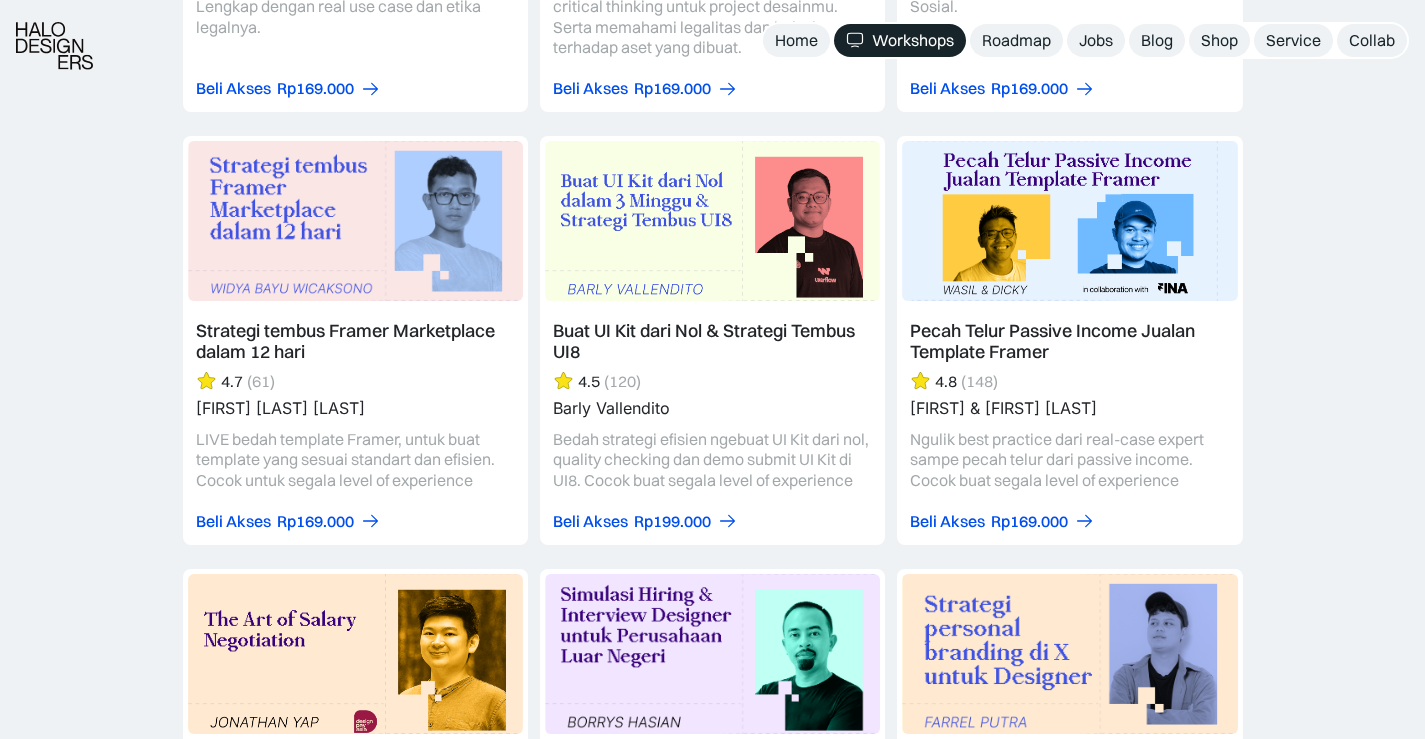 click at bounding box center (712, 340) 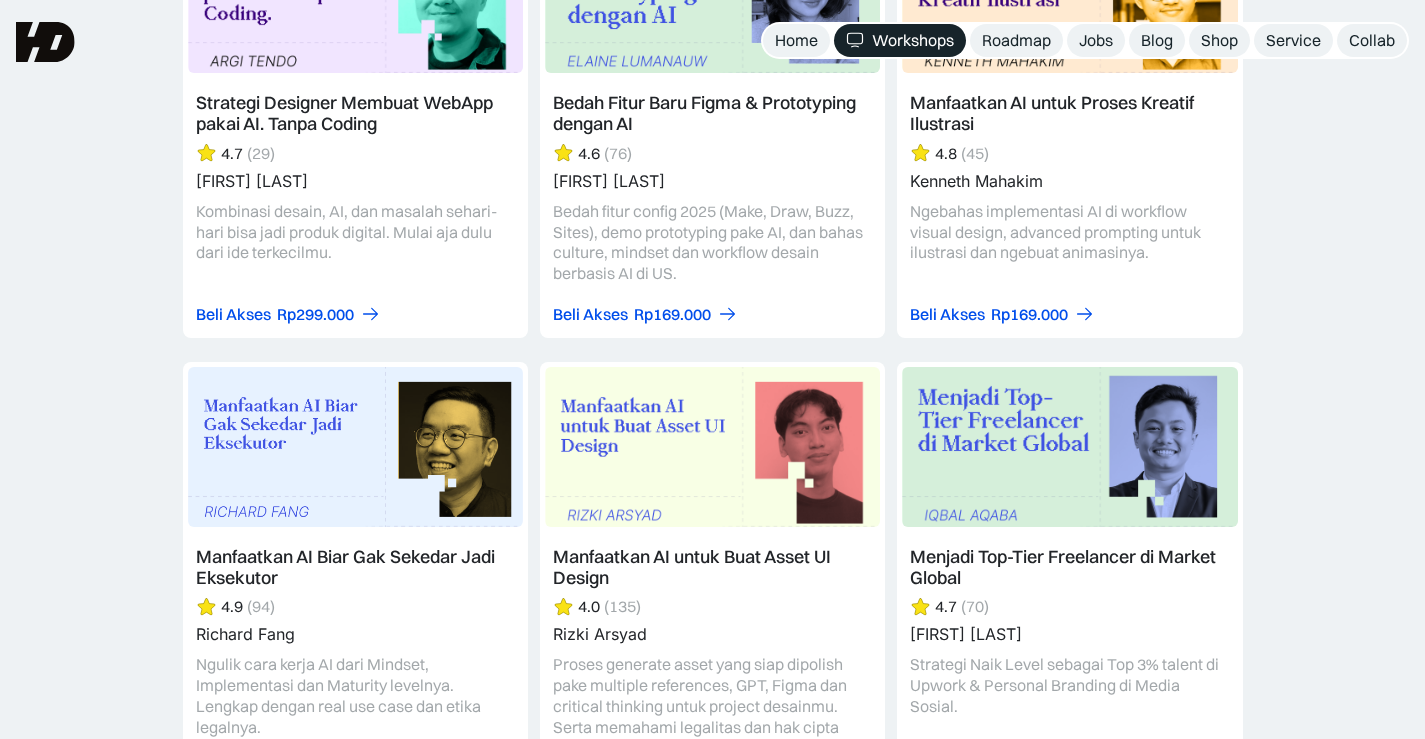 scroll, scrollTop: 2100, scrollLeft: 0, axis: vertical 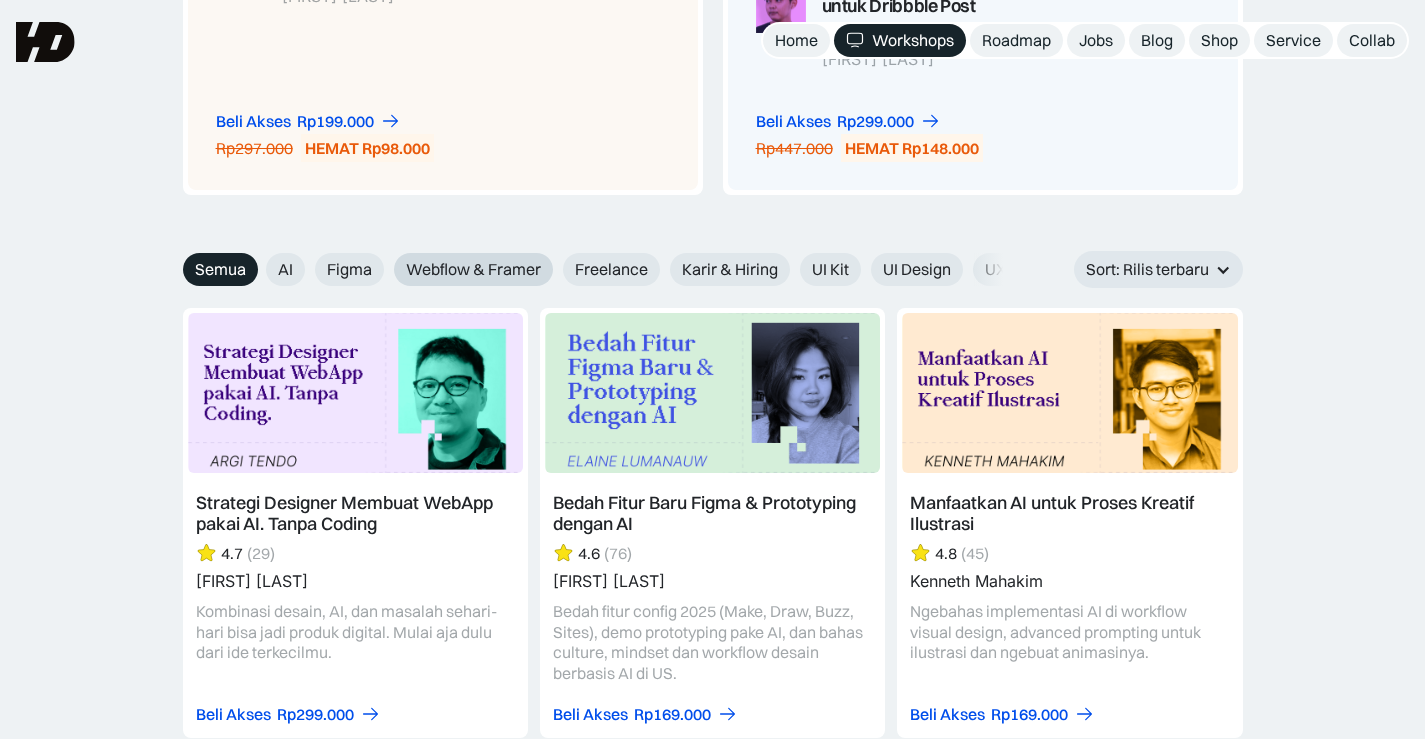 click on "Webflow & Framer" at bounding box center [473, 269] 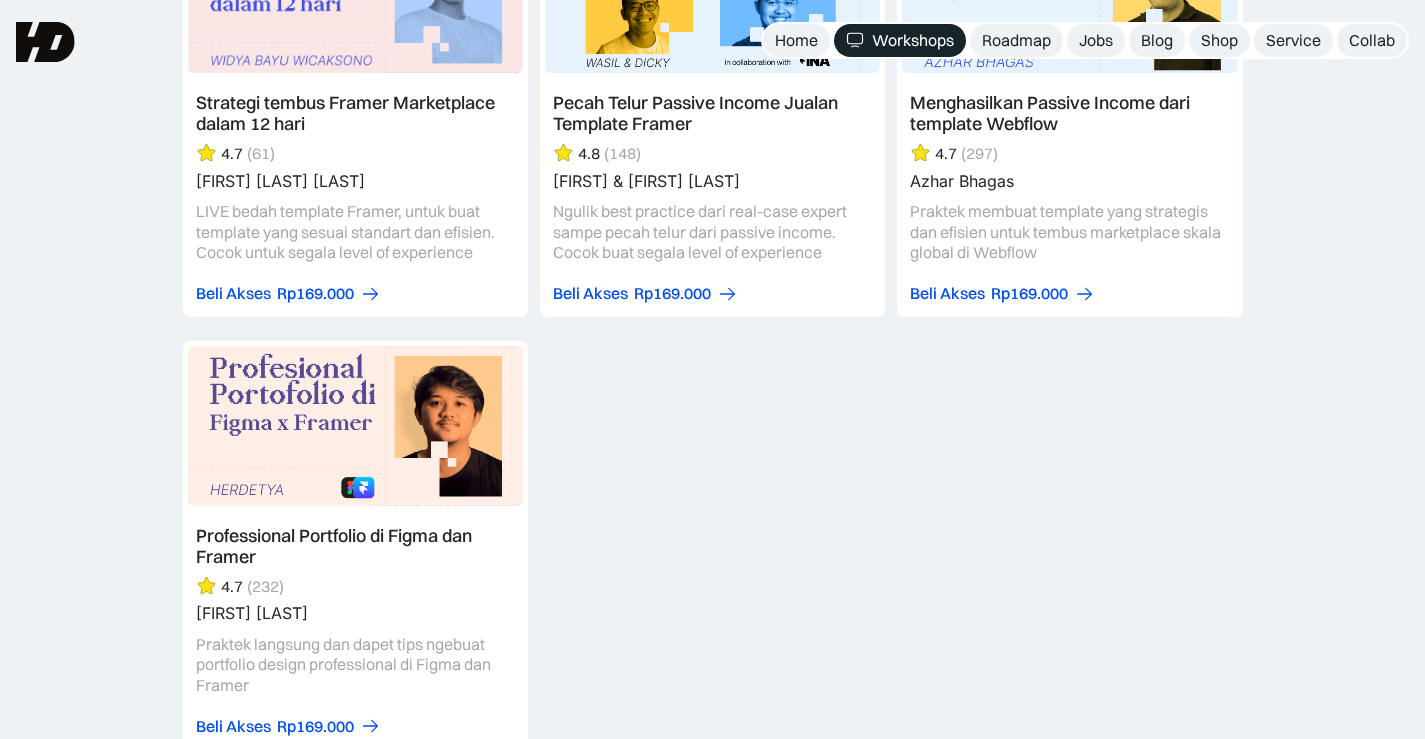 scroll, scrollTop: 2400, scrollLeft: 0, axis: vertical 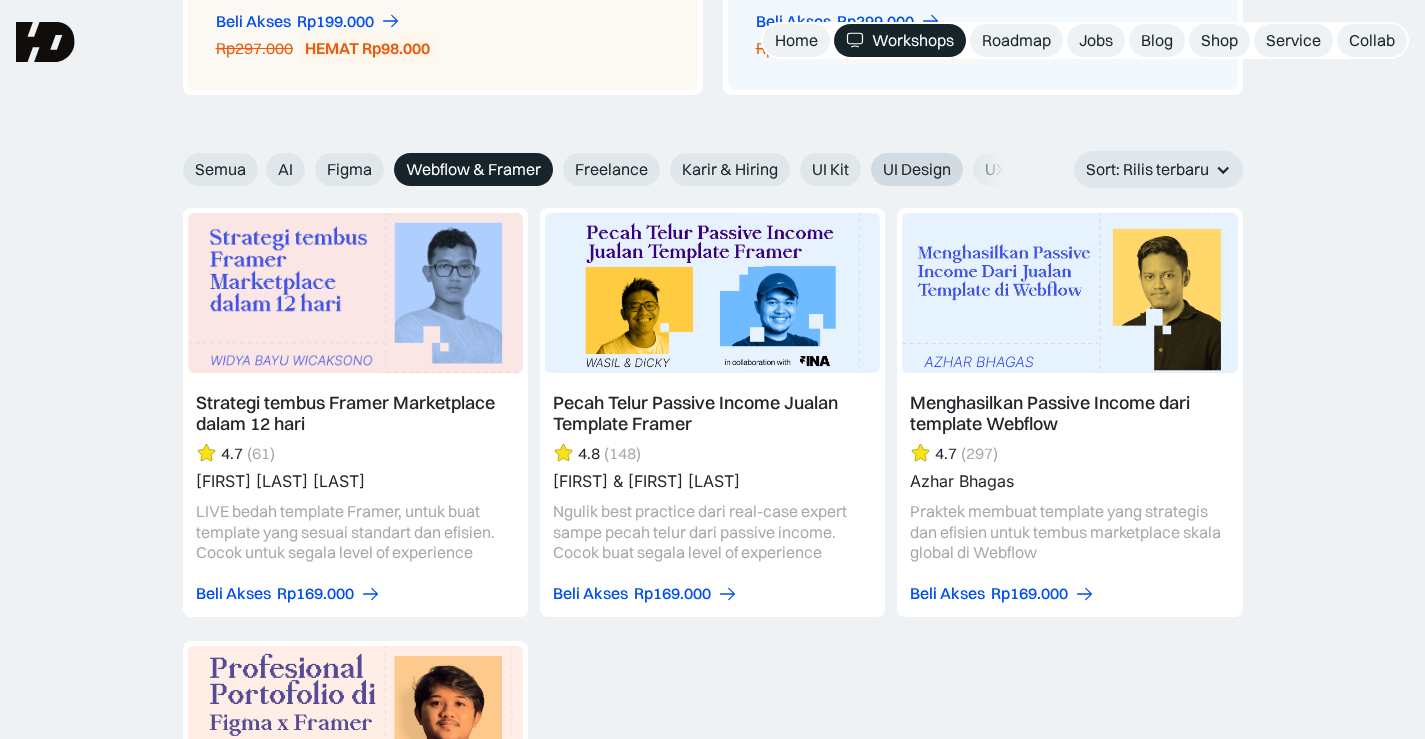 click on "UI Design" at bounding box center (917, 169) 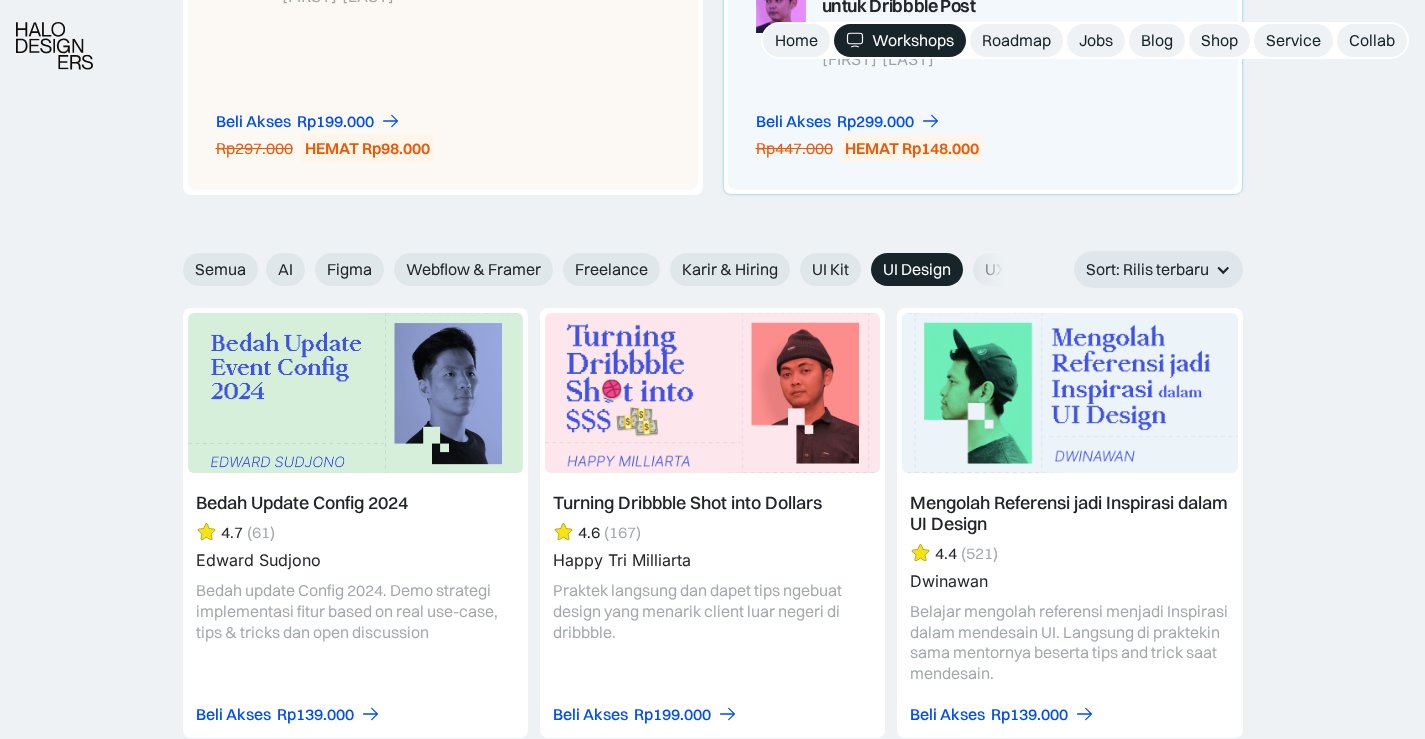 scroll, scrollTop: 2600, scrollLeft: 0, axis: vertical 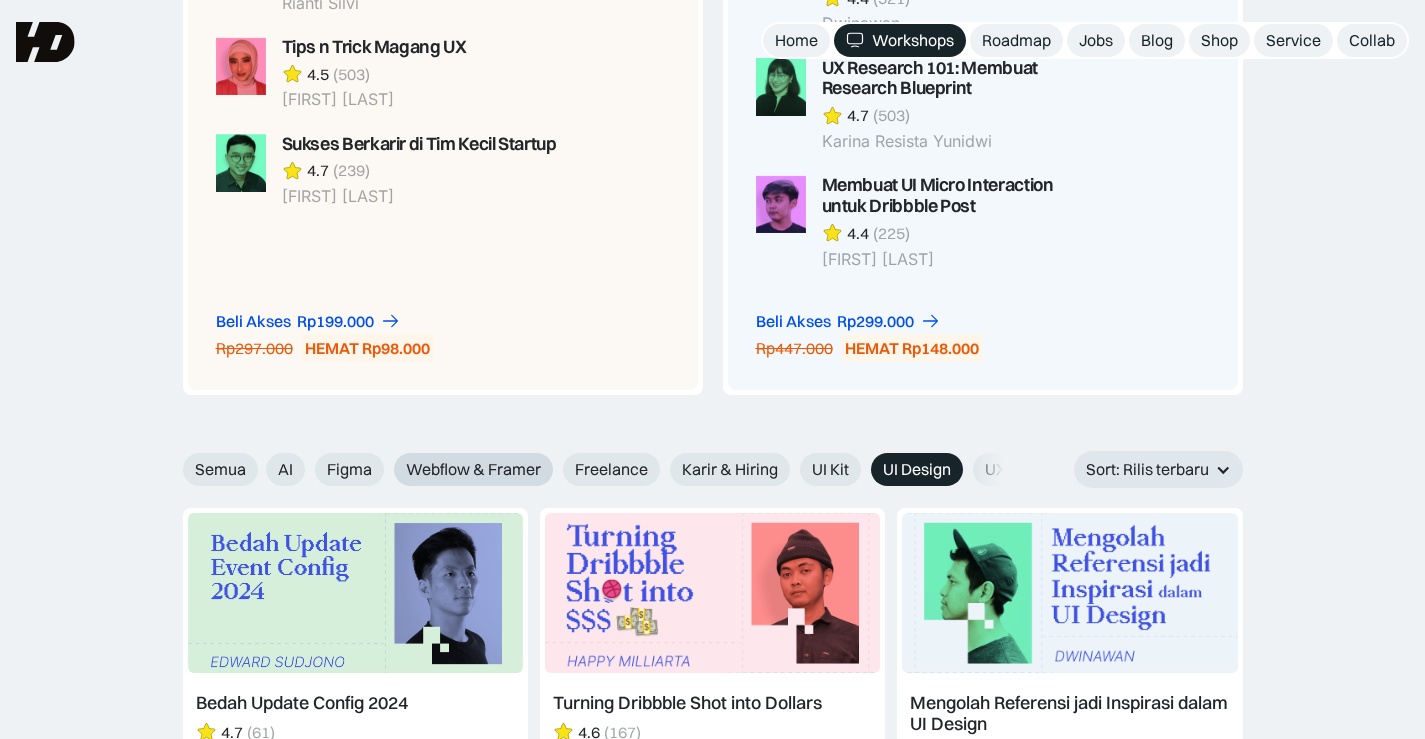 click on "Webflow & Framer" at bounding box center [473, 469] 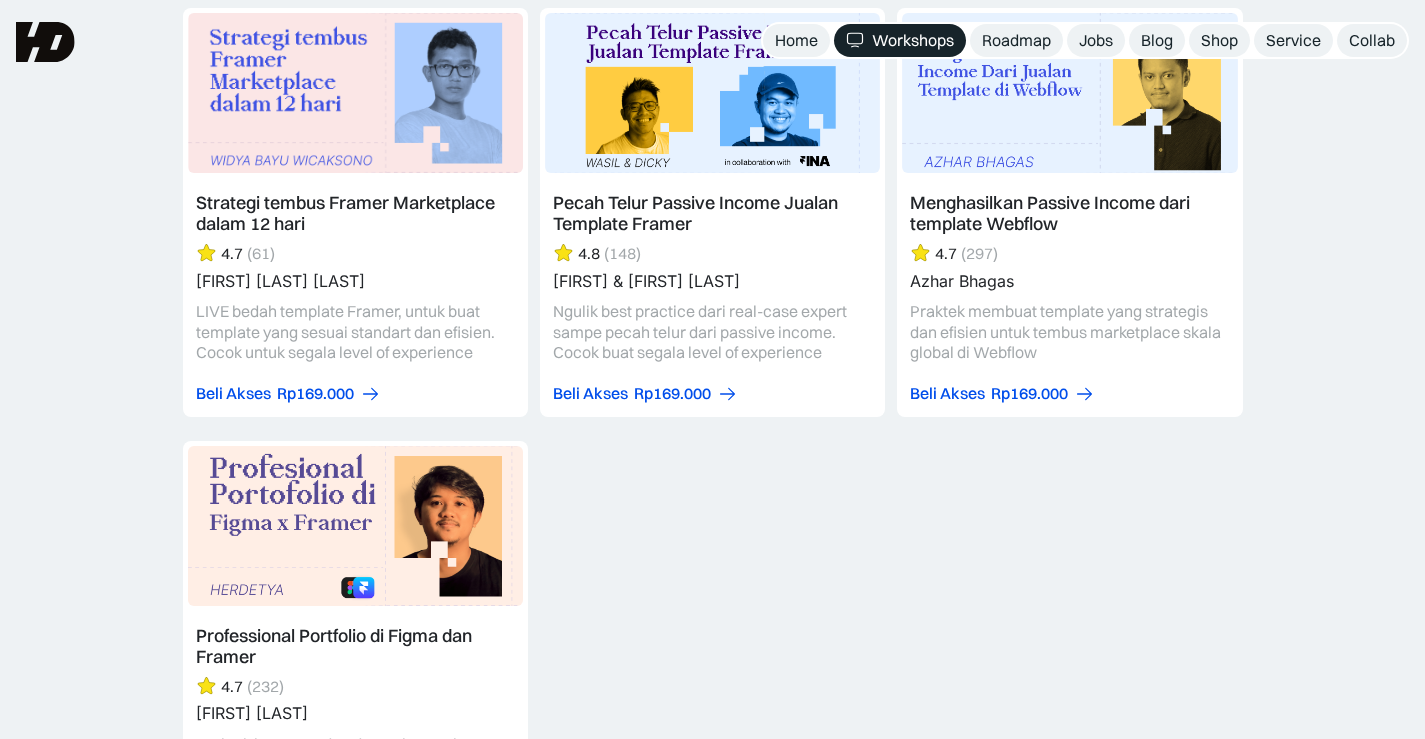 scroll, scrollTop: 2200, scrollLeft: 0, axis: vertical 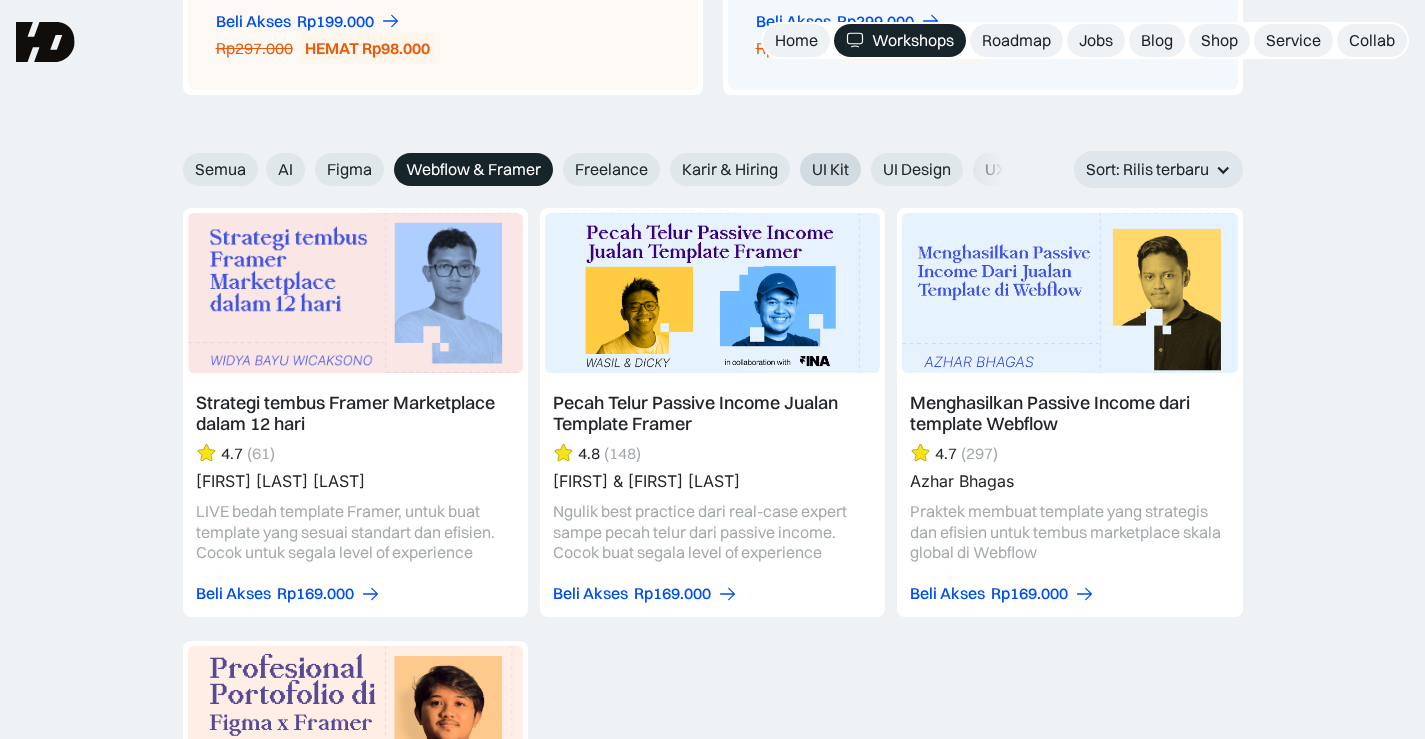 click on "UI Kit" at bounding box center [830, 169] 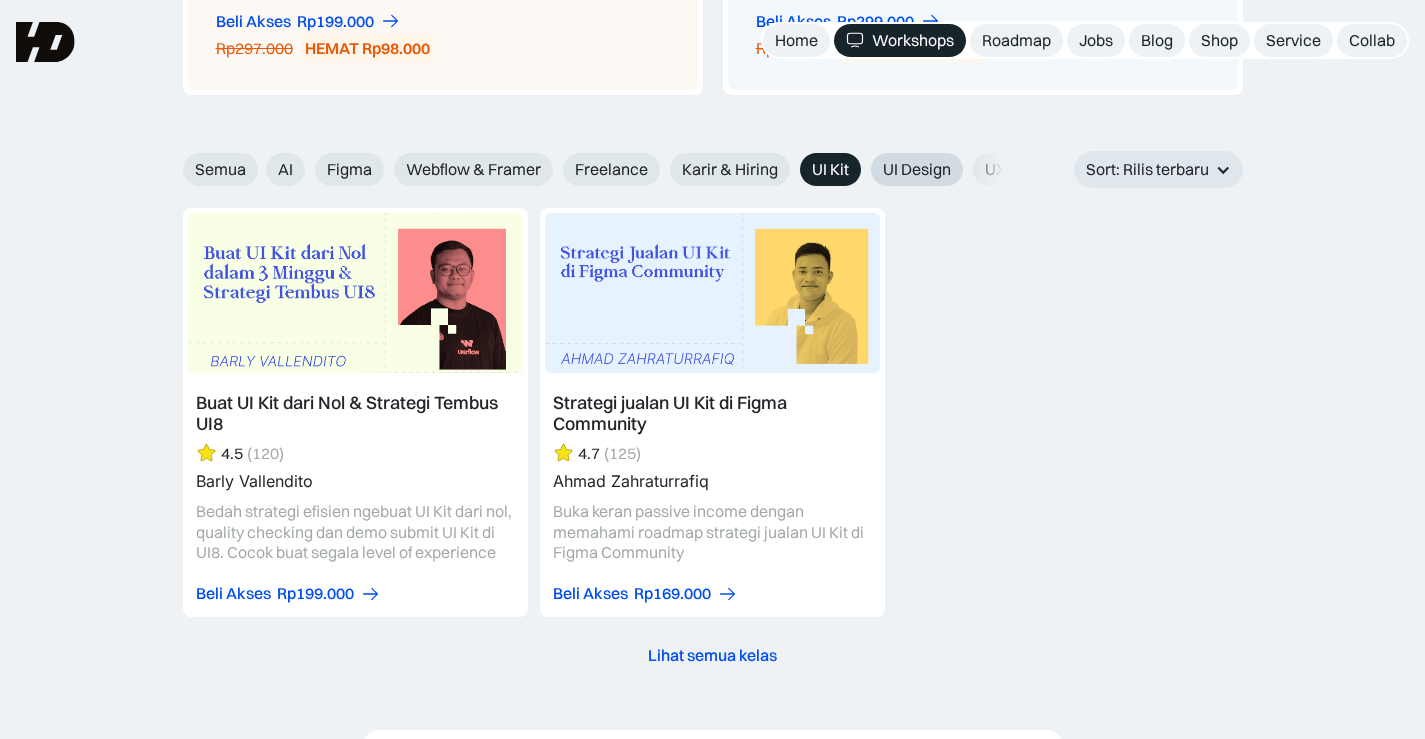click on "UI Design" at bounding box center (917, 169) 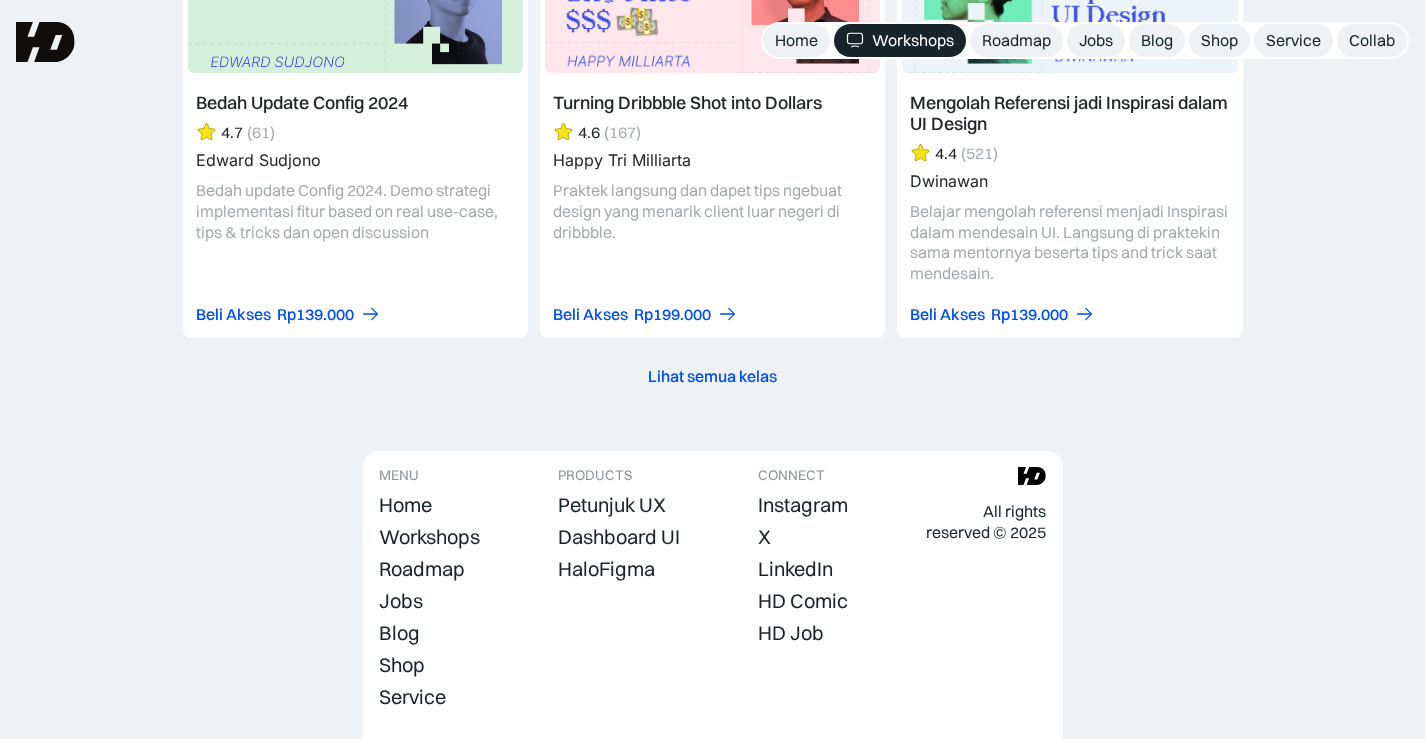 scroll, scrollTop: 2300, scrollLeft: 0, axis: vertical 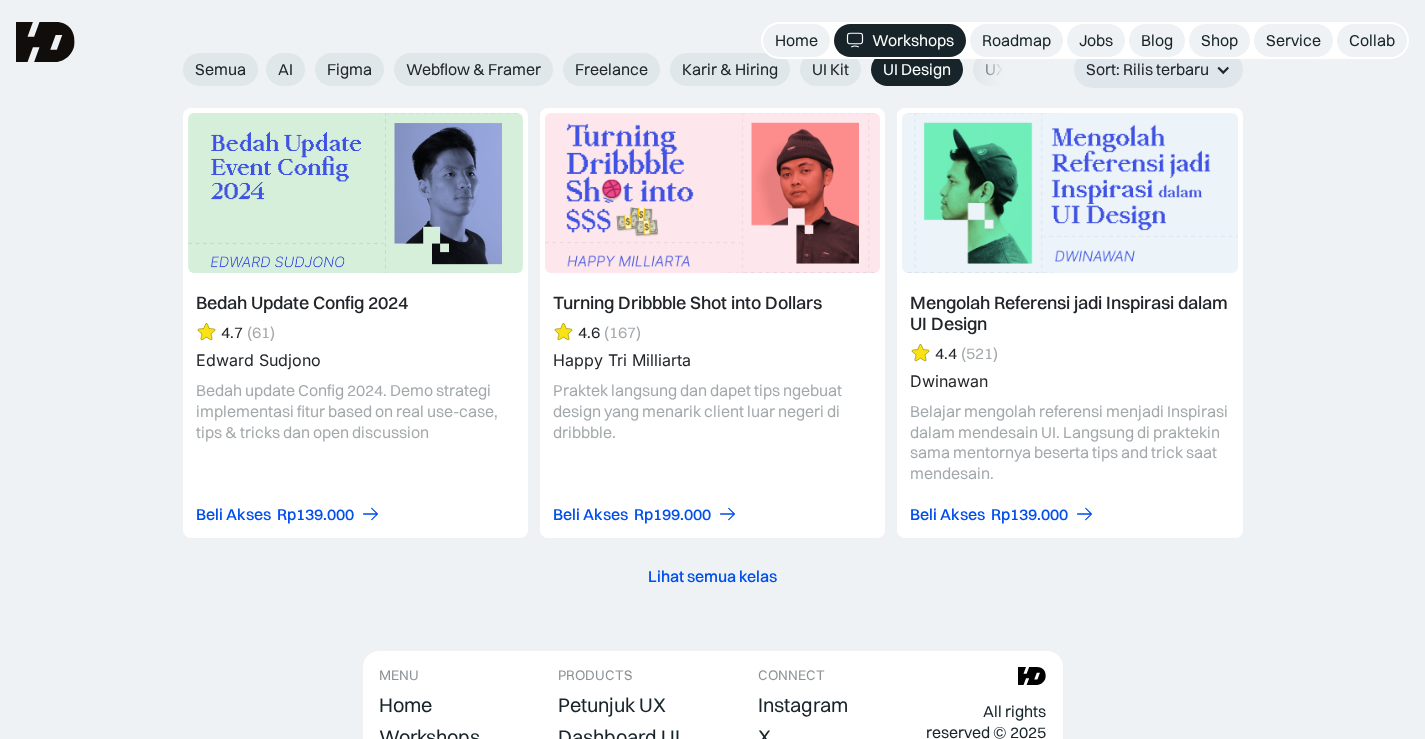 drag, startPoint x: 393, startPoint y: 296, endPoint x: 105, endPoint y: 353, distance: 293.58646 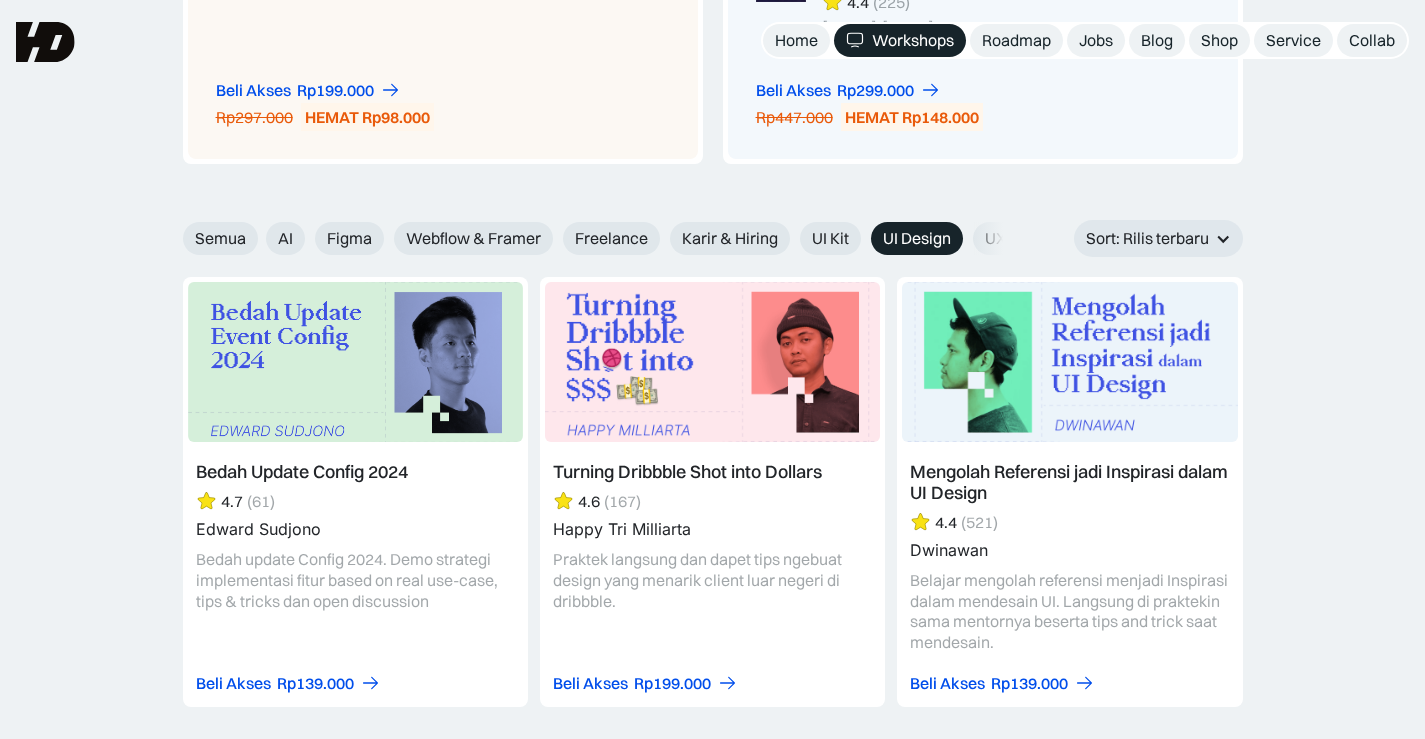 scroll, scrollTop: 2100, scrollLeft: 0, axis: vertical 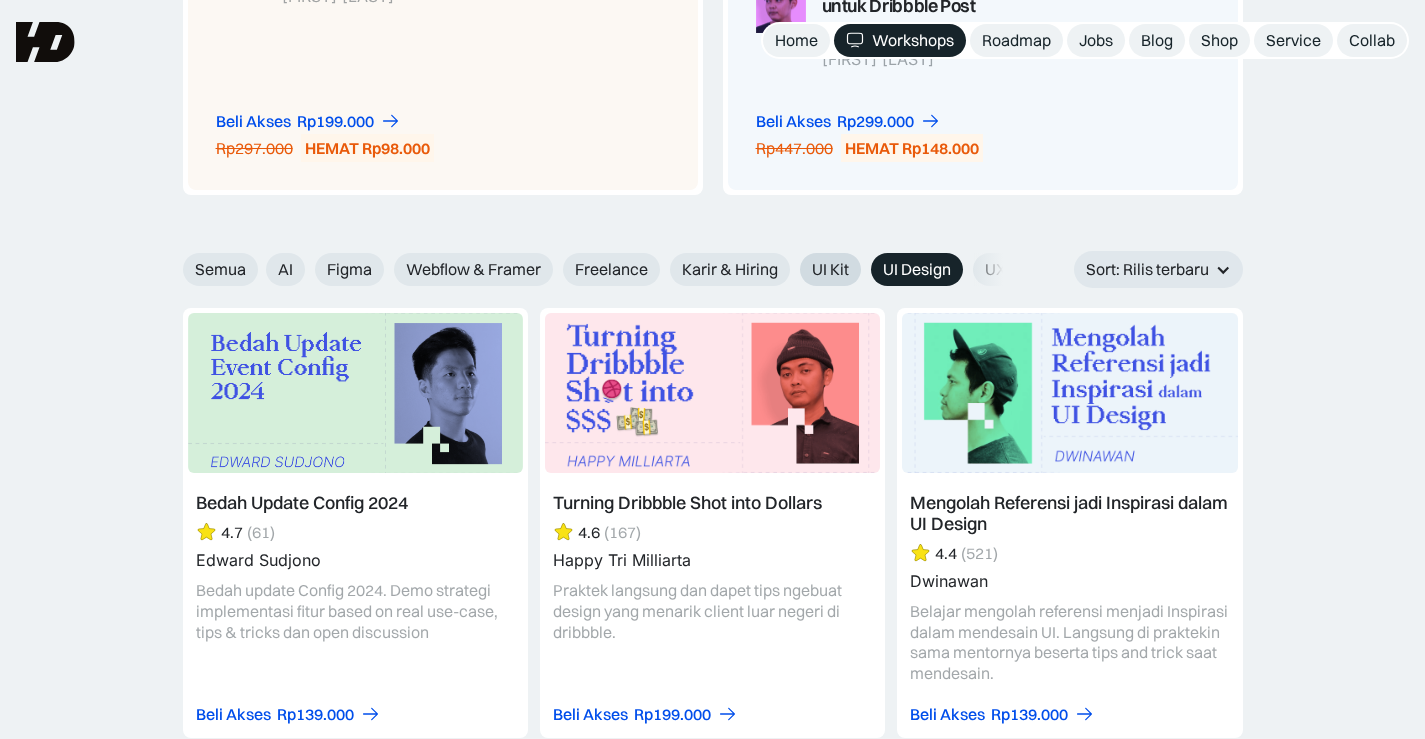 click on "UI Kit" at bounding box center [830, 269] 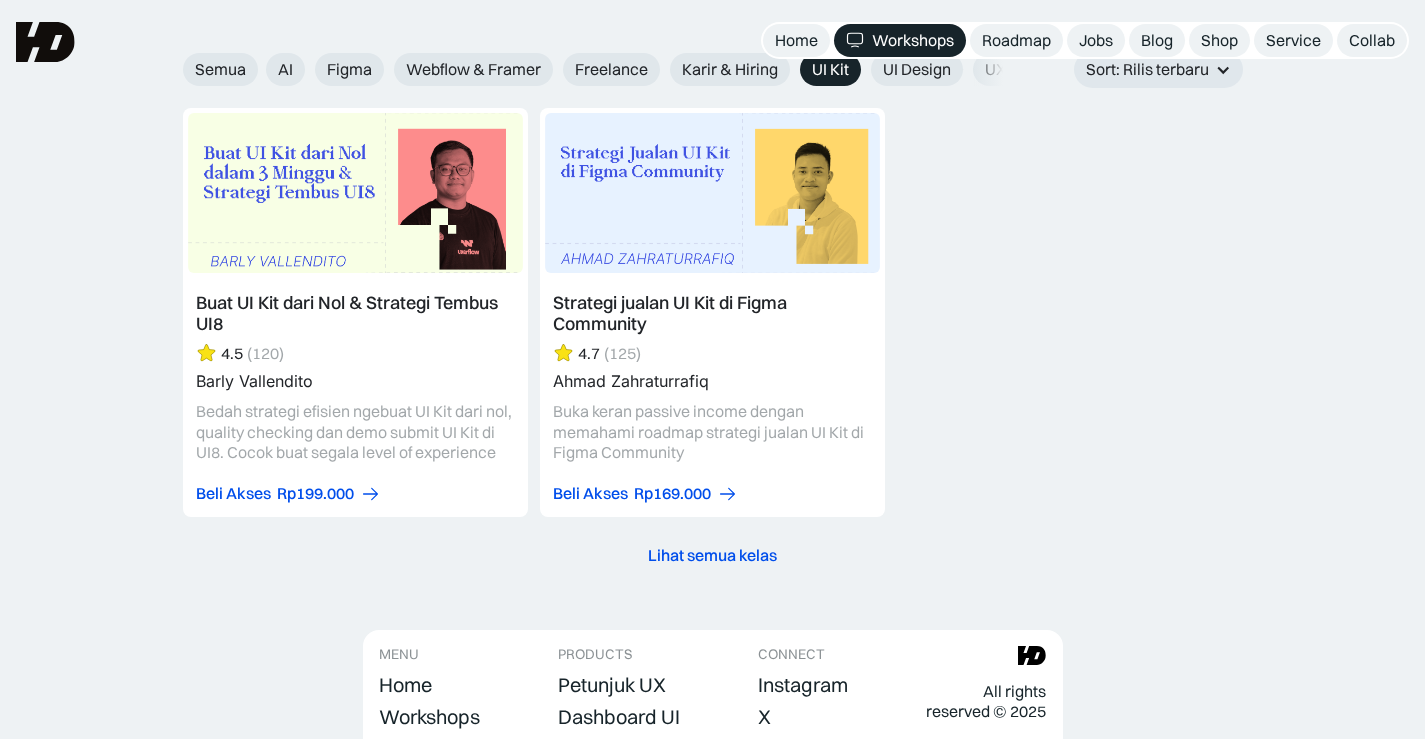 scroll, scrollTop: 2000, scrollLeft: 0, axis: vertical 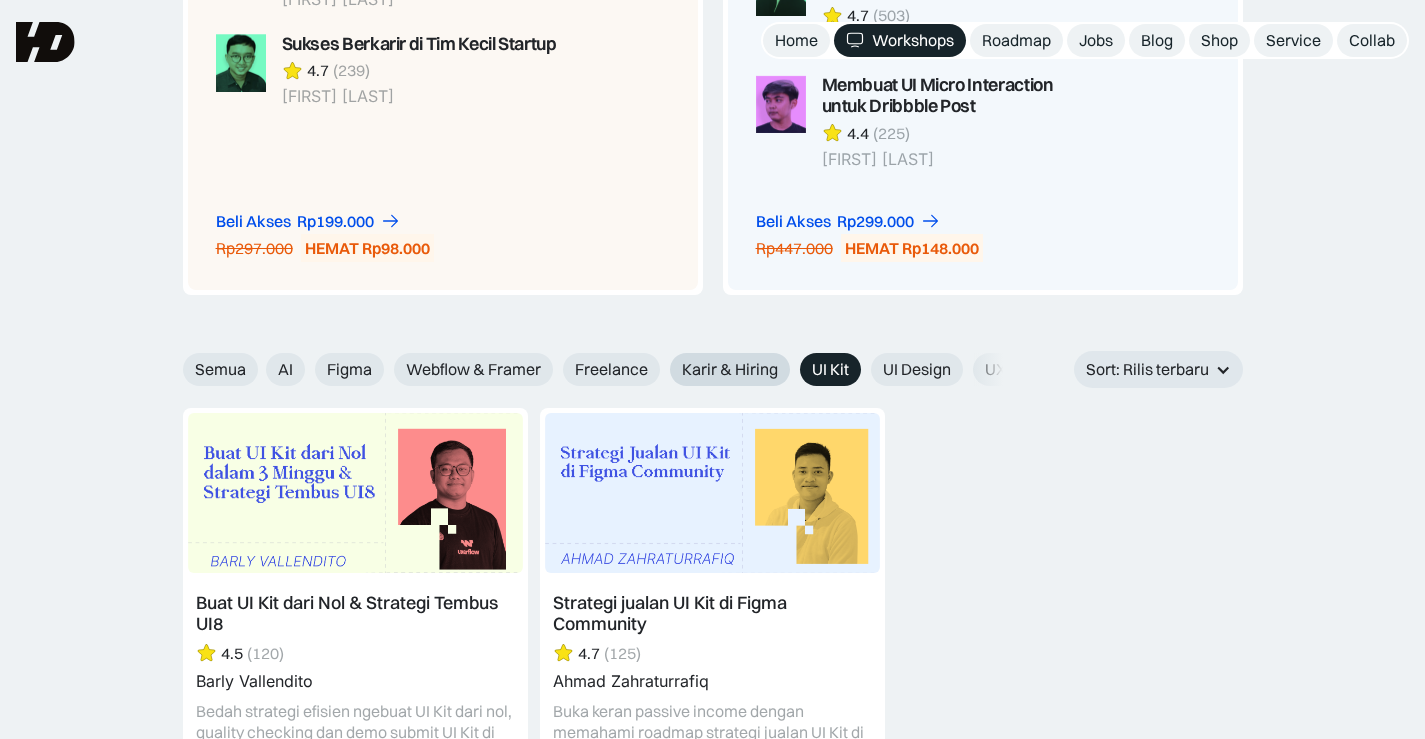 click on "Karir & Hiring" at bounding box center [730, 369] 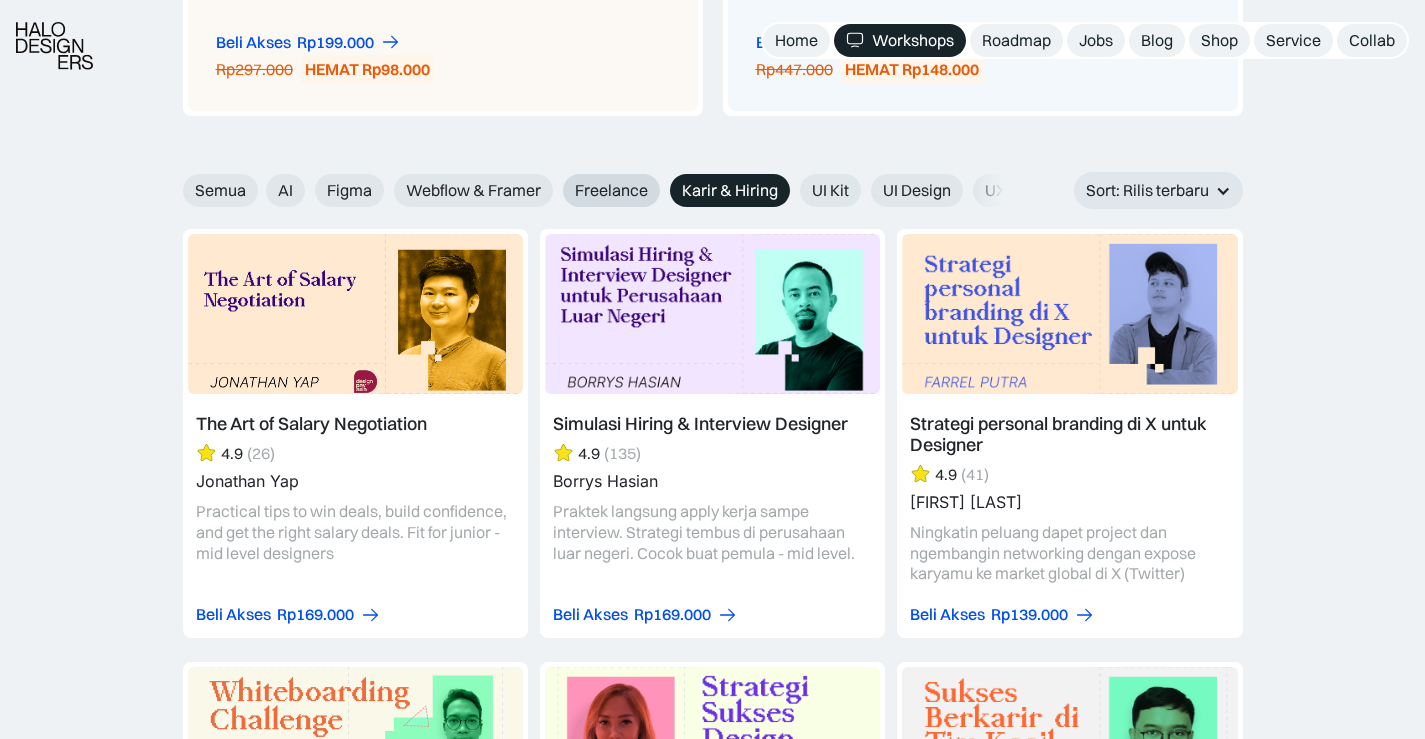 scroll, scrollTop: 2500, scrollLeft: 0, axis: vertical 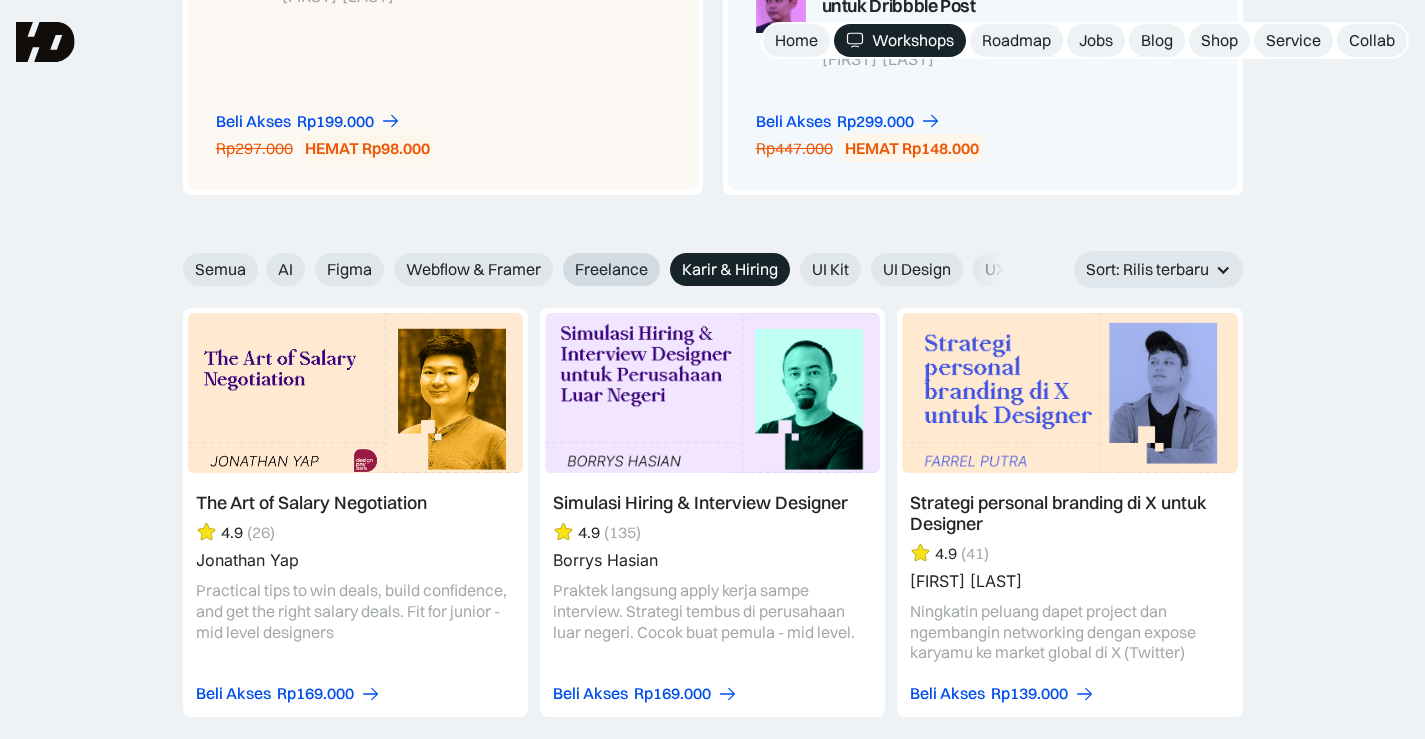 click on "Freelance" at bounding box center (611, 269) 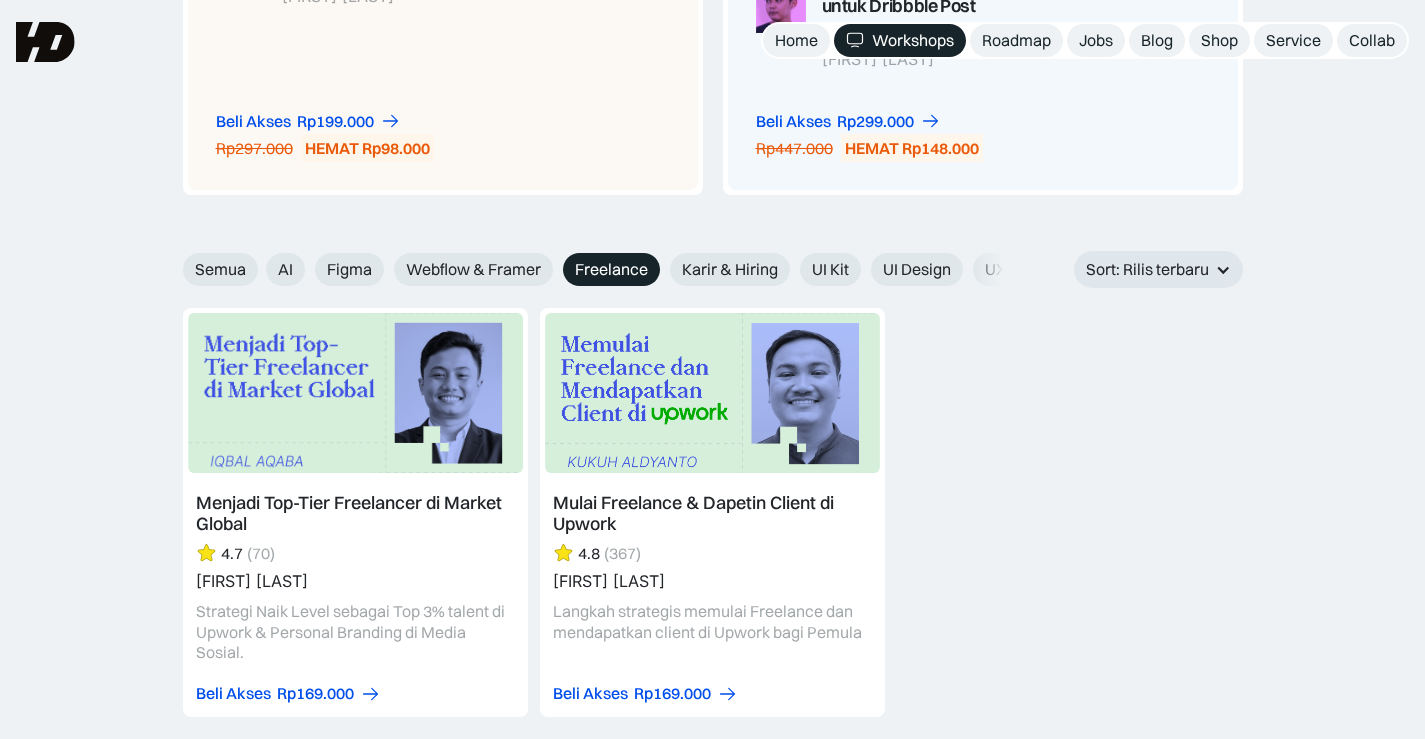 click on "Menjadi Top-Tier Freelancer di Market Global 4.7 (70) Iqbal Aqaba Strategi Naik Level sebagai Top 3% talent di Upwork & Personal Branding di Media Sosial.  Beli Akses Rp149.000
DISKON 12% Rp169.000 Beli Akses Rp169.000
March 18, 2025 4.7 70 Semua Freelance Mulai Freelance & Dapetin Client di Upwork 4.8 (367)  Kukuh Aldyanto Langkah strategis memulai Freelance dan mendapatkan client di Upwork bagi Pemula Beli Akses Rp149.000
DISKON 12% Rp169.000 Beli Akses Rp169.000
February 17, 2024 4.8 367 Semua Freelance" at bounding box center (713, 512) 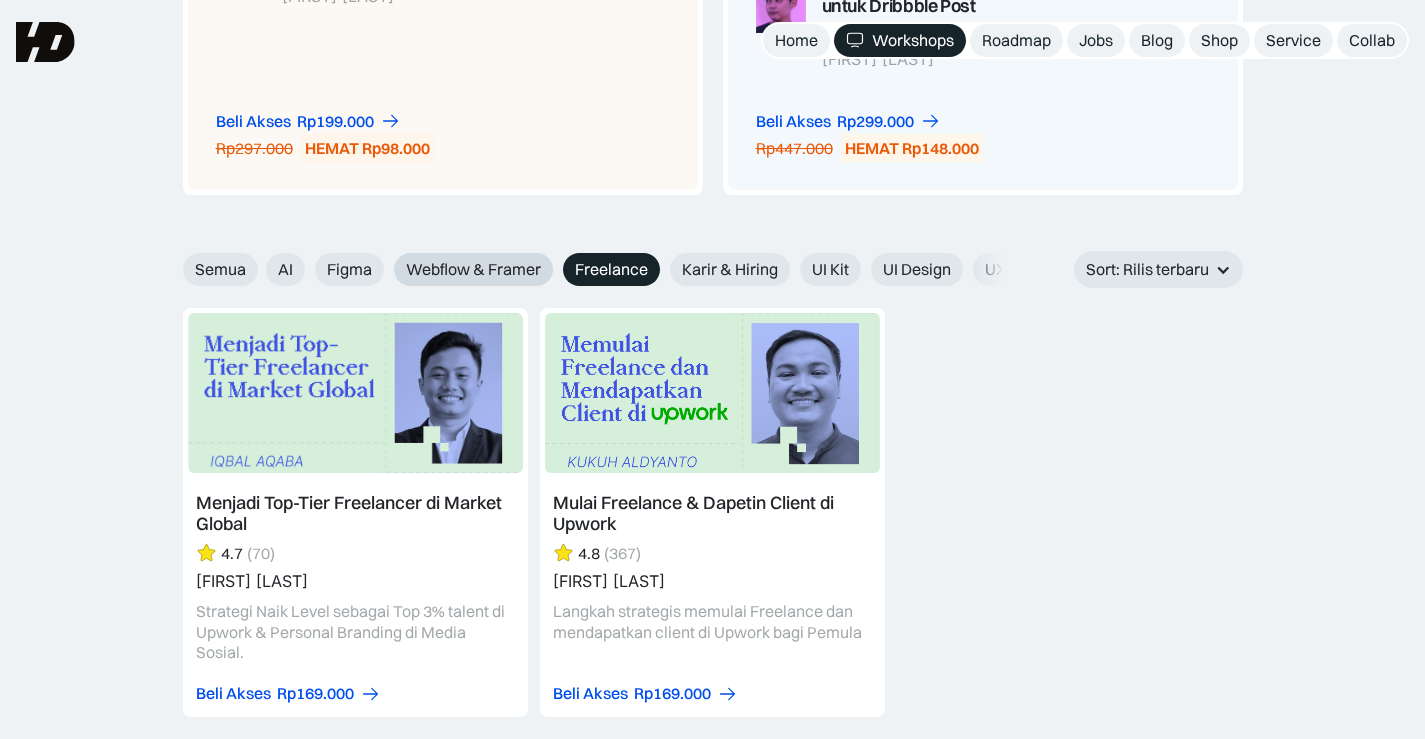 click on "Webflow & Framer" at bounding box center [473, 269] 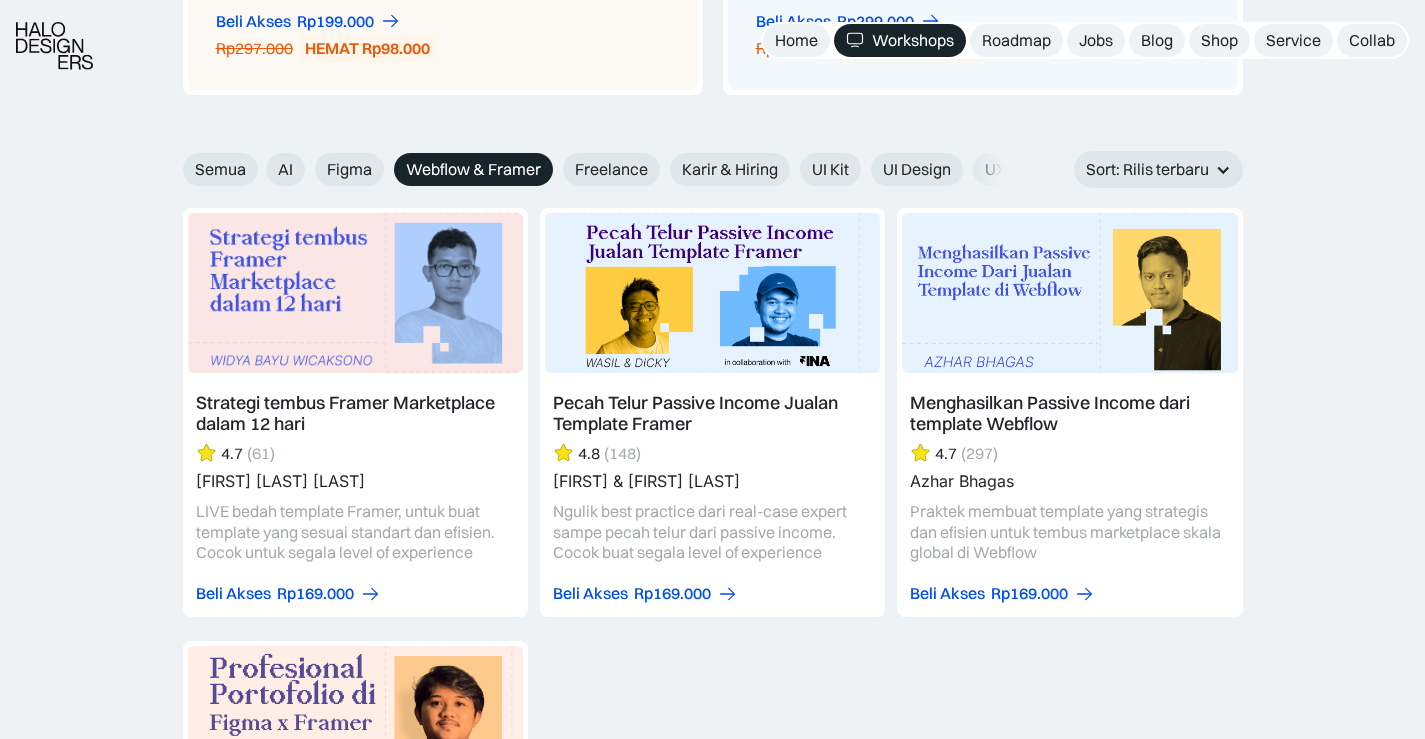 scroll, scrollTop: 2300, scrollLeft: 0, axis: vertical 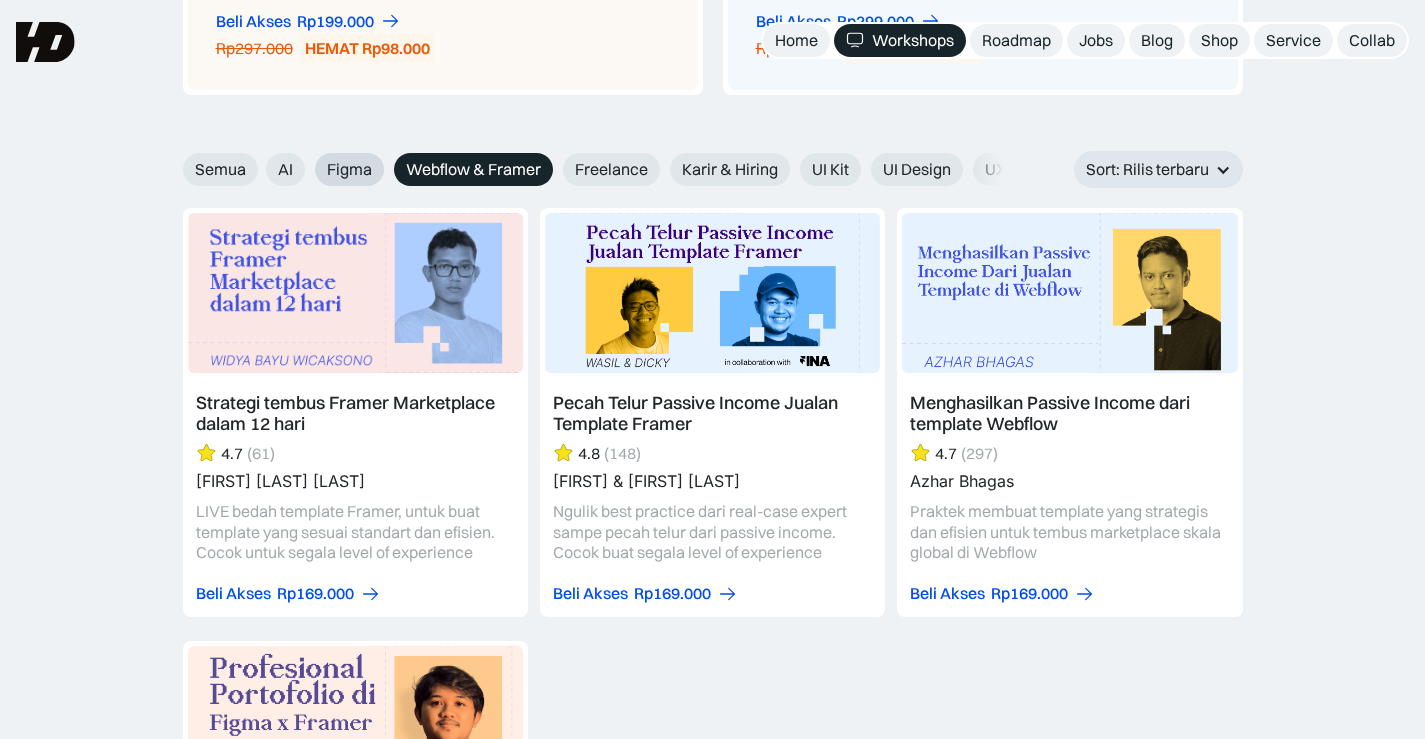 click on "Figma" at bounding box center [349, 169] 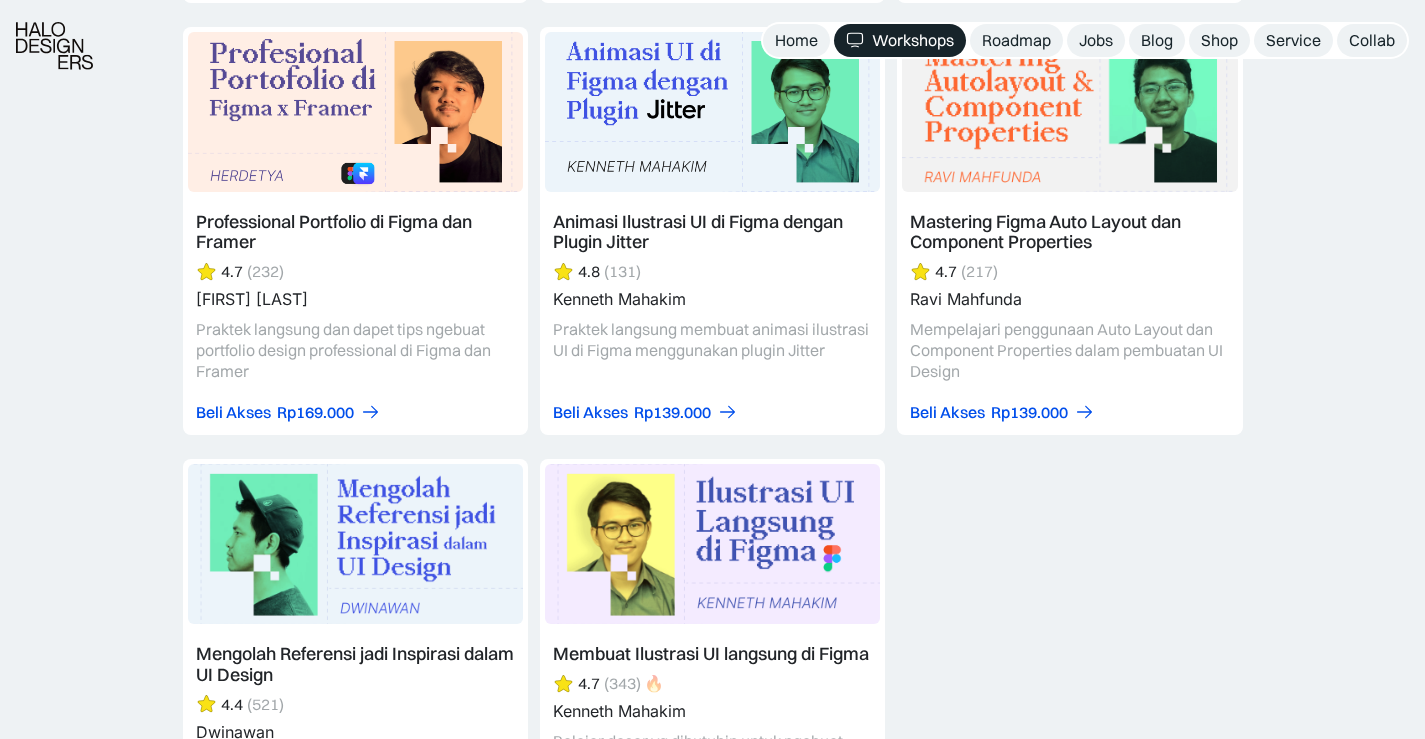 scroll, scrollTop: 3400, scrollLeft: 0, axis: vertical 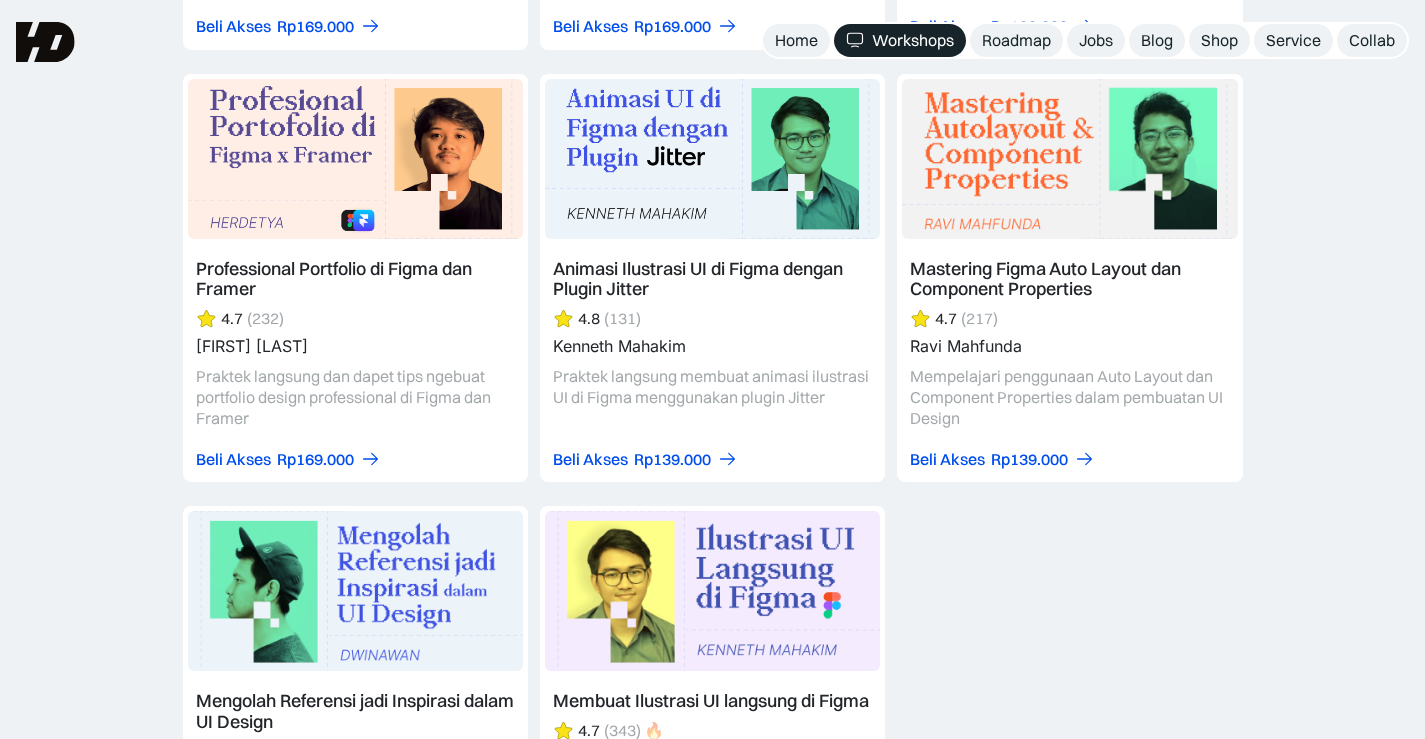 click on "Figma Semua AI Figma Webflow & Framer Freelance Karir & Hiring UI Kit UI Design UX Design UX Research Ilustrasi & Animasi Design System Micro Interaction Writing Sort: Rilis terbaru Rilis terbaru Rating tertinggi Terpopuler Thank you! Your submission has been received! Oops! Something went wrong while submitting the form. Buat UI Kit dari Nol & Strategi Tembus UI8 4.5 (120) Barly Vallendito Bedah strategi efisien ngebuat UI Kit dari nol, quality checking dan demo submit UI Kit di UI8. Cocok buat segala level of experience Beli Akses Rp179.000
DISKON 10% Rp199.000 Beli Akses Rp199.000
January 19, 2025 4.5 120 Semua UI Kit Semua Figma Strategi jualan UI Kit di Figma Community 4.7 (125) Ahmad Zahraturrafiq Buka keran passive income dengan memahami roadmap strategi jualan UI Kit di Figma Community Beli Akses Rp149.000
DISKON 12% Rp169.000 Beli Akses Rp169.000
August 10, 2024 4.7 125 Semua UI Kit Semua Figma Bedah Update Config 2024 4.7 (61) Edward Sudjono Beli Akses Rp119.000
DISKON" at bounding box center (712, 100) 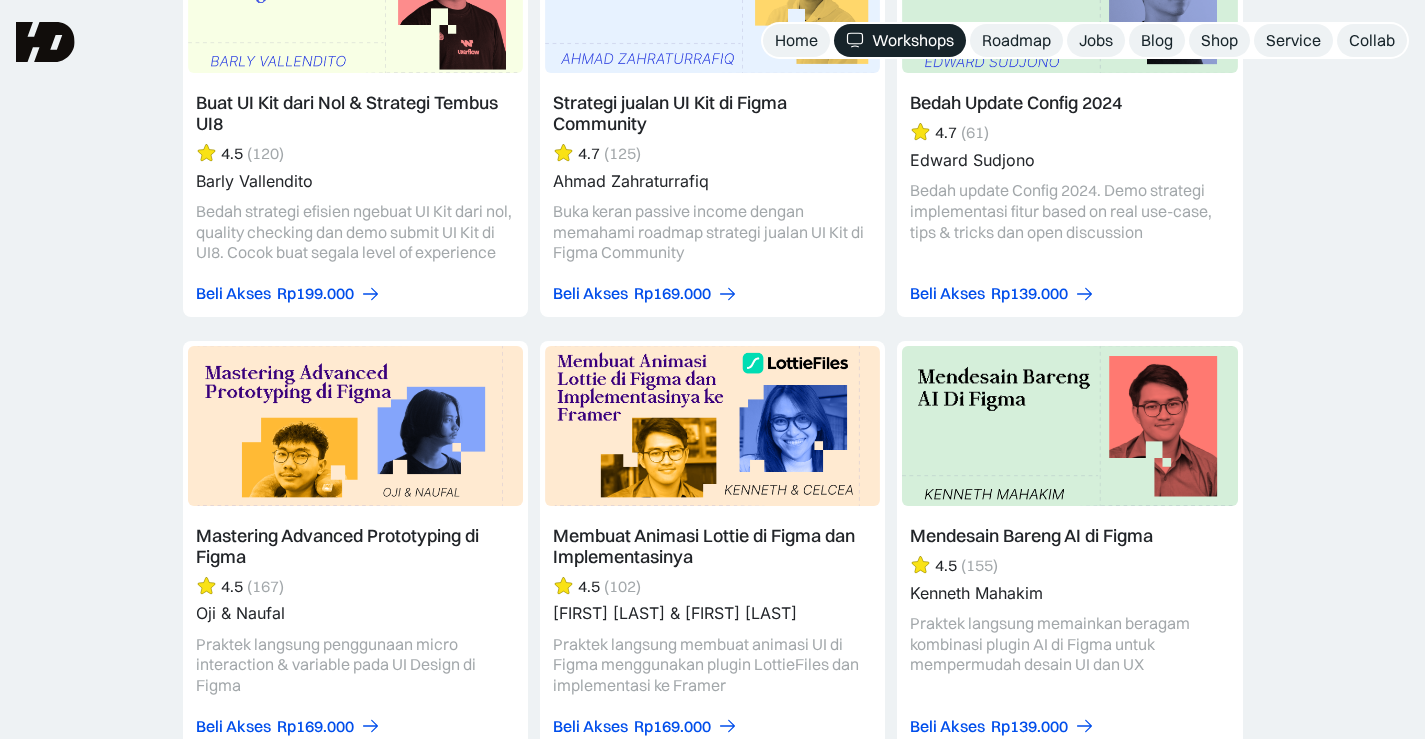 scroll, scrollTop: 2100, scrollLeft: 0, axis: vertical 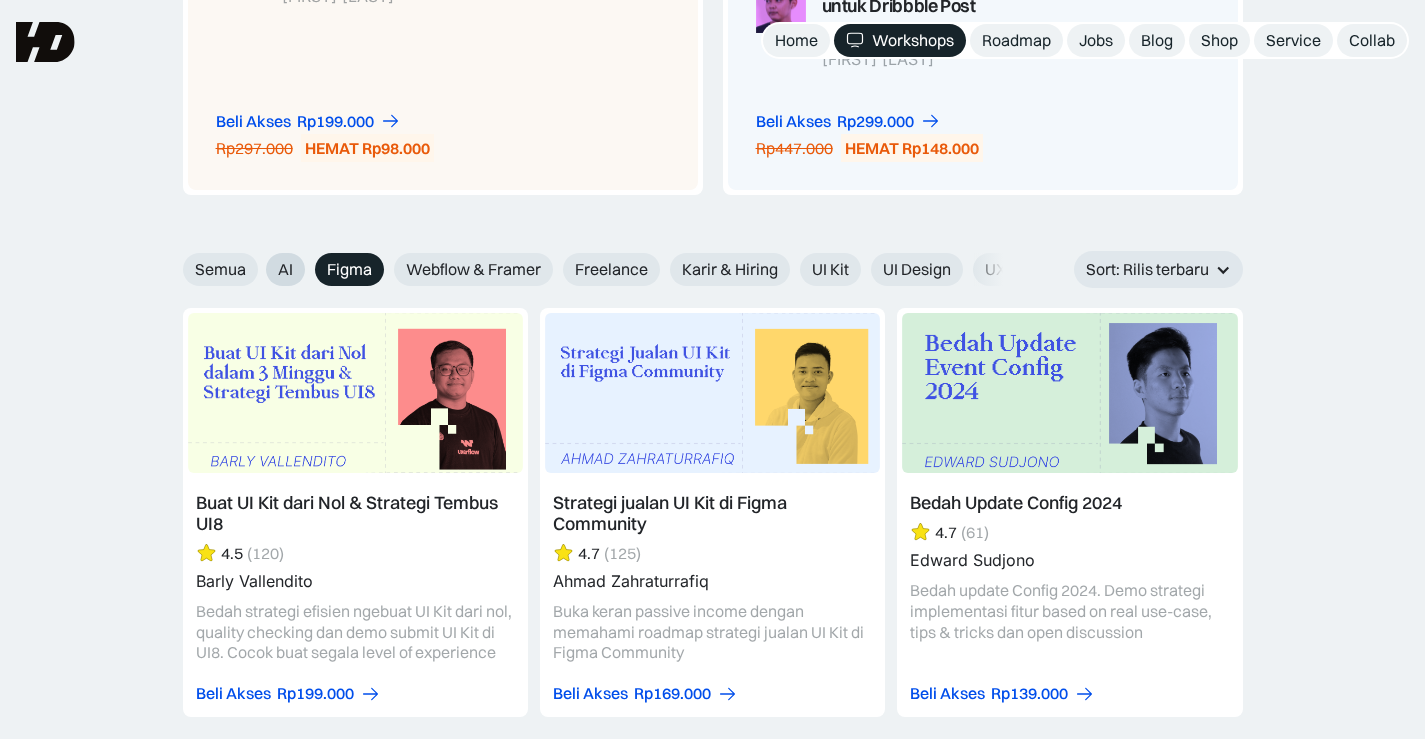 click on "AI" at bounding box center [285, 269] 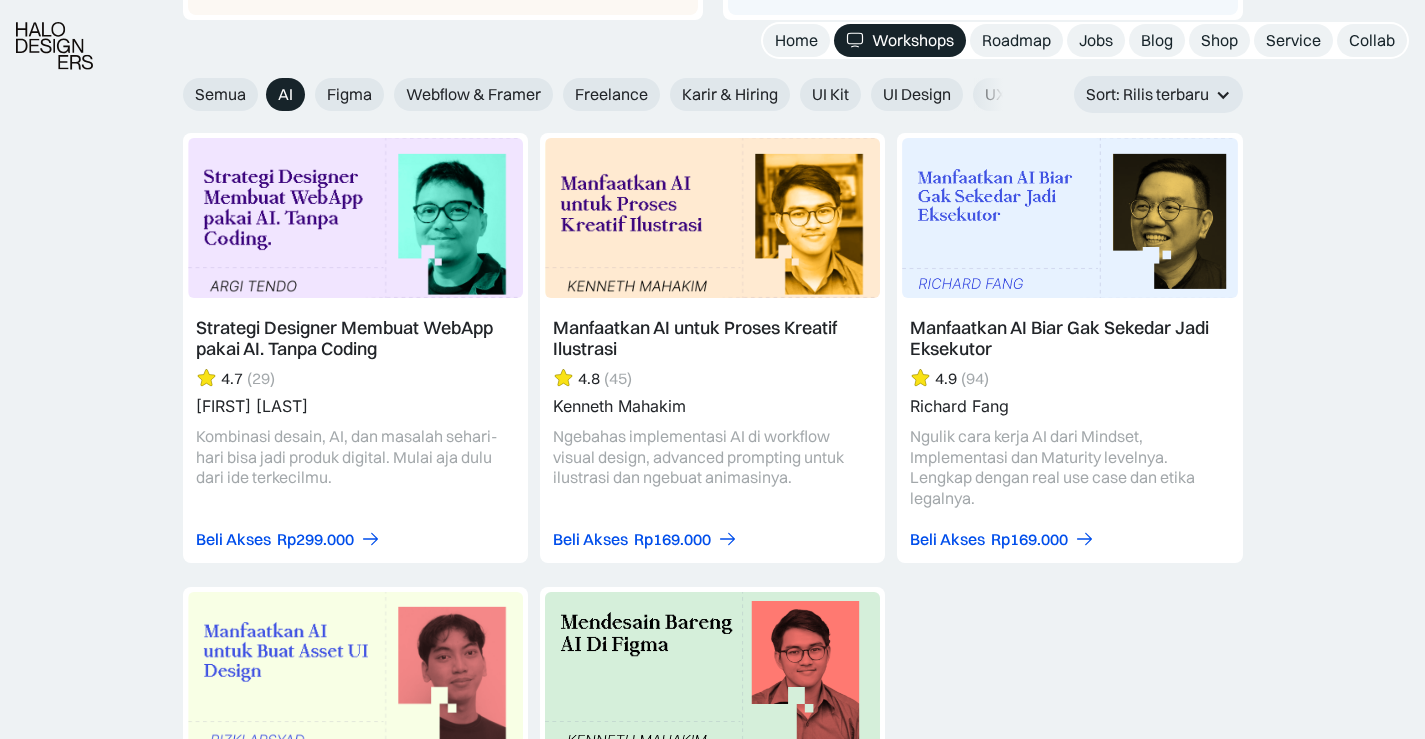scroll, scrollTop: 2500, scrollLeft: 0, axis: vertical 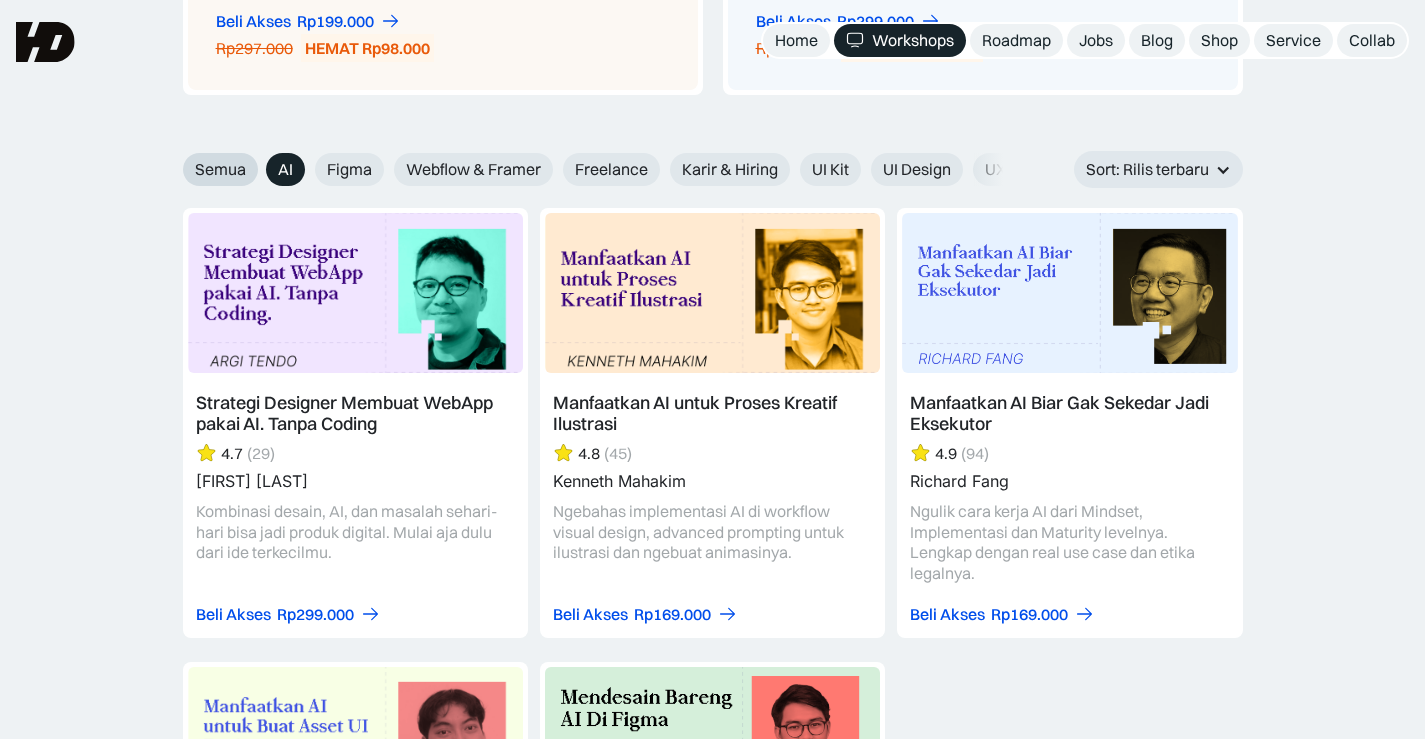 click on "Semua" at bounding box center [220, 169] 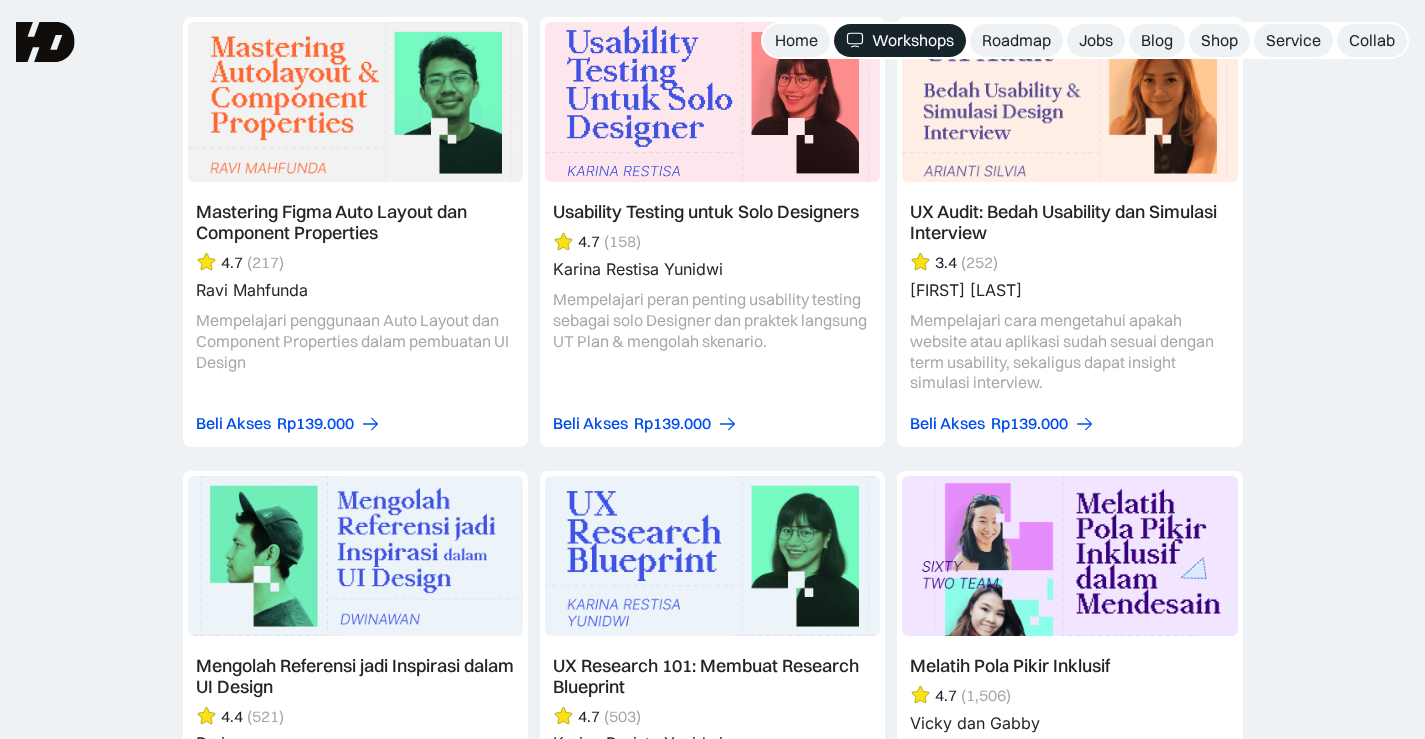 scroll, scrollTop: 6600, scrollLeft: 0, axis: vertical 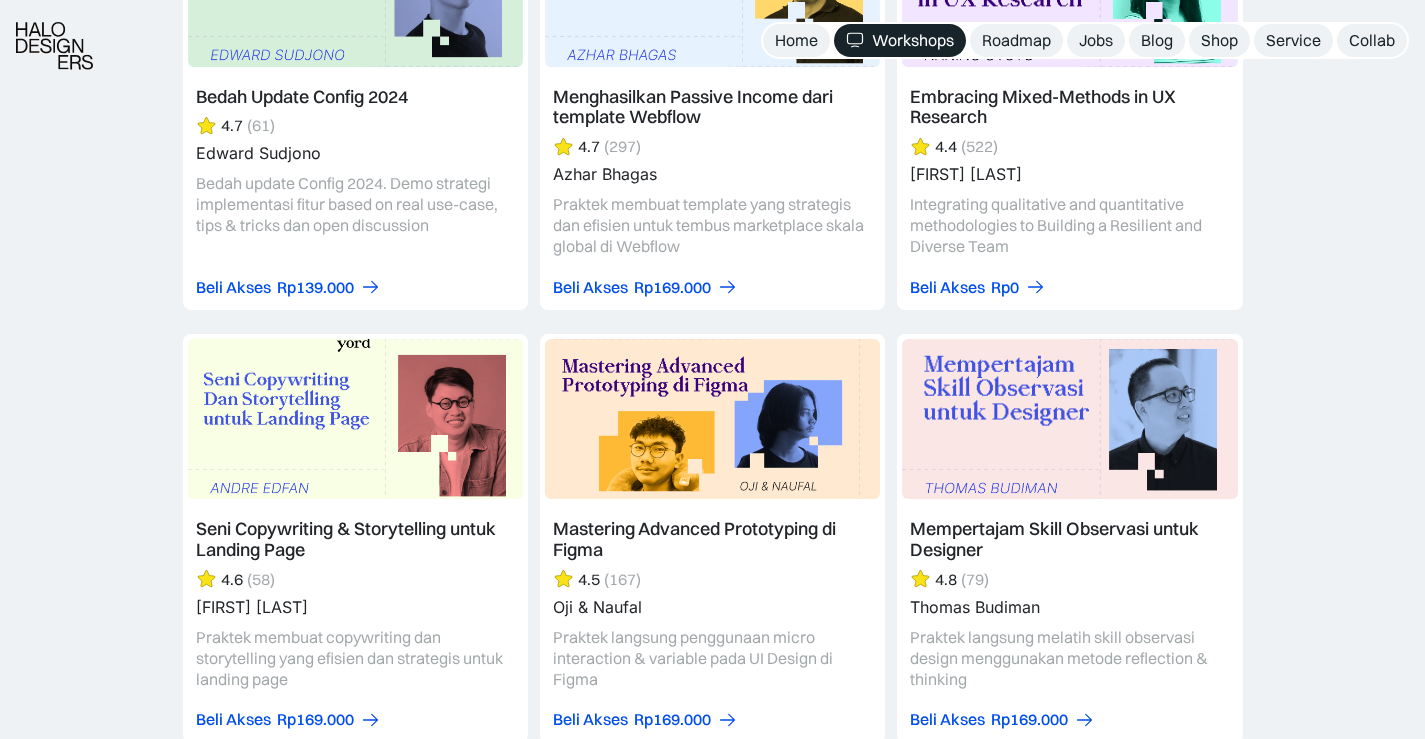 click on "Semua Semua AI Figma Webflow & Framer Freelance Karir & Hiring UI Kit UI Design UX Design UX Research Ilustrasi & Animasi Design System Micro Interaction Writing Sort: Rilis terbaru Rilis terbaru Rating tertinggi Terpopuler Thank you! Your submission has been received! Oops! Something went wrong while submitting the form. Strategi Designer Membuat WebApp pakai AI. Tanpa Coding 4.7 (29) Argi Tendo Kombinasi desain, AI, dan masalah sehari-hari bisa jadi produk digital. Mulai aja dulu dari ide terkecilmu. Beli Akses Rp249.000
DISKON 17% OFF Rp299.000 Beli Akses Rp299.000
July 21, 2025 4.7 Semua AI Manfaatkan AI untuk Proses Kreatif Ilustrasi 4.8 (45) Kenneth Mahakim Ngebahas implementasi AI di workflow visual design, advanced prompting untuk ilustrasi dan ngebuat animasinya. Beli Akses Rp149.000
DISKON 12% OFF Rp169.000 Beli Akses Rp169.000
May 31, 2025 4.8 45 Semua AI Manfaatkan AI Biar Gak Sekedar Jadi  Eksekutor 4.9 (94) Richard Fang Beli Akses Rp149.000
DISKON 12% OFF Rp169.000" at bounding box center (712, 1187) 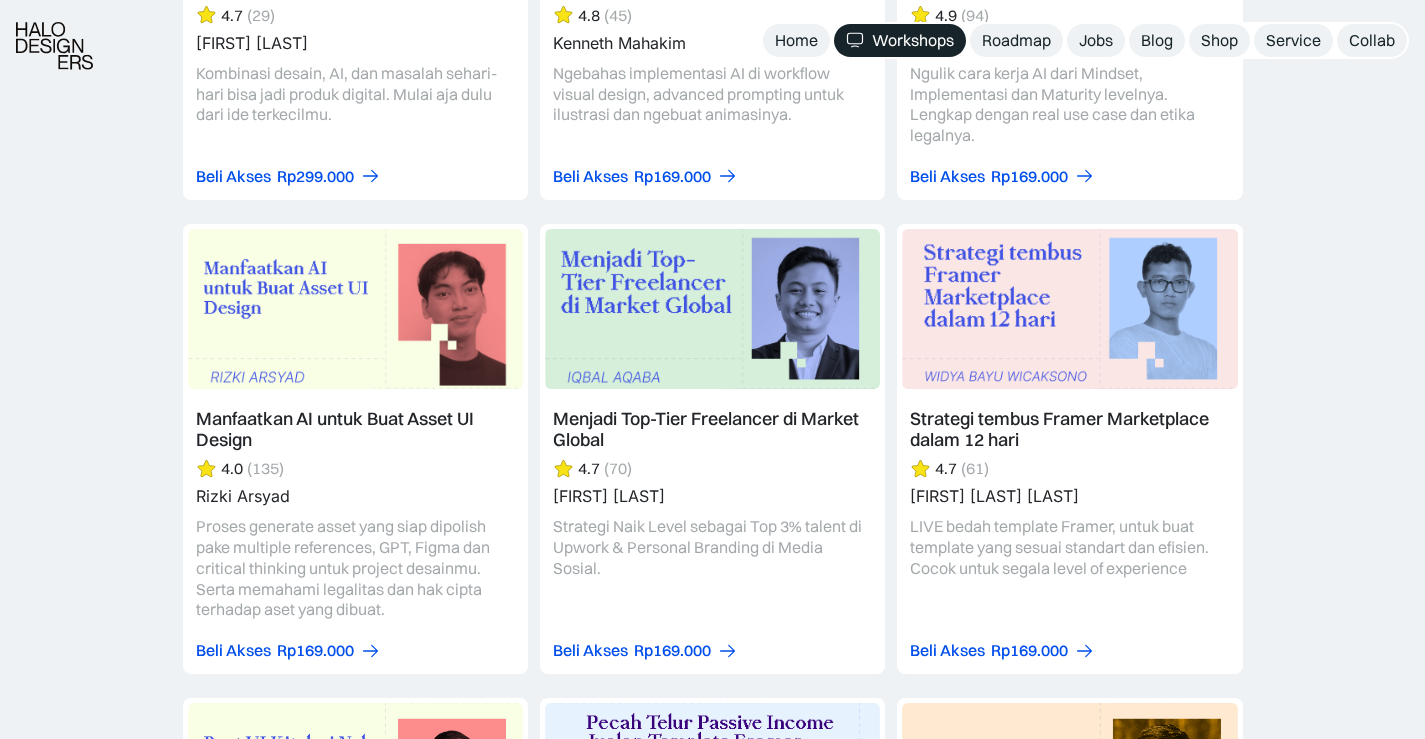 scroll, scrollTop: 2700, scrollLeft: 0, axis: vertical 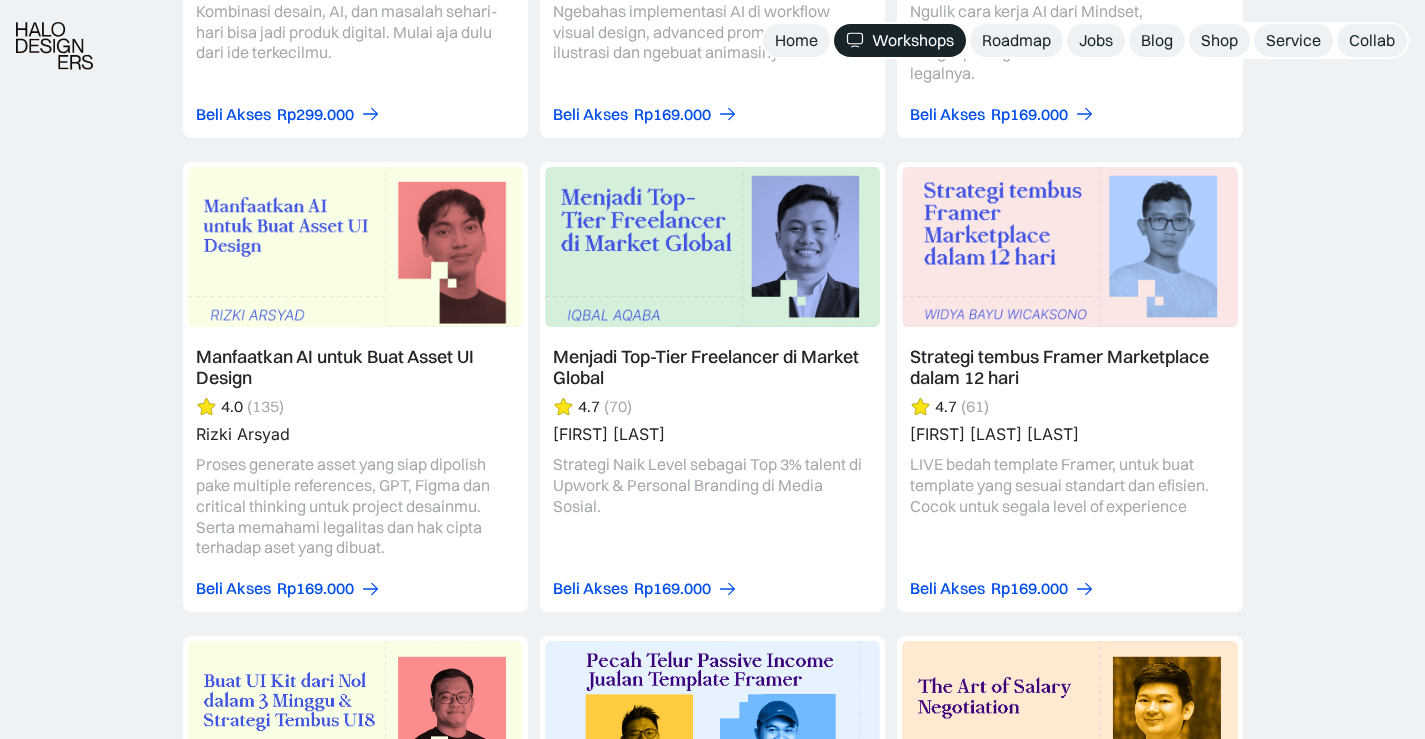 click on "Semua Semua AI Figma Webflow & Framer Freelance Karir & Hiring UI Kit UI Design UX Design UX Research Ilustrasi & Animasi Design System Micro Interaction Writing Sort: Rilis terbaru Rilis terbaru Rating tertinggi Terpopuler Thank you! Your submission has been received! Oops! Something went wrong while submitting the form. Strategi Designer Membuat WebApp pakai AI. Tanpa Coding 4.7 (29) Argi Tendo Kombinasi desain, AI, dan masalah sehari-hari bisa jadi produk digital. Mulai aja dulu dari ide terkecilmu. Beli Akses Rp249.000
DISKON 17% OFF Rp299.000 Beli Akses Rp299.000
July 21, 2025 4.7 Semua AI Manfaatkan AI untuk Proses Kreatif Ilustrasi 4.8 (45) Kenneth Mahakim Ngebahas implementasi AI di workflow visual design, advanced prompting untuk ilustrasi dan ngebuat animasinya. Beli Akses Rp149.000
DISKON 12% OFF Rp169.000 Beli Akses Rp169.000
May 31, 2025 4.8 45 Semua AI Manfaatkan AI Biar Gak Sekedar Jadi  Eksekutor 4.9 (94) Richard Fang Beli Akses Rp149.000
DISKON 12% OFF Rp169.000" at bounding box center (712, 2787) 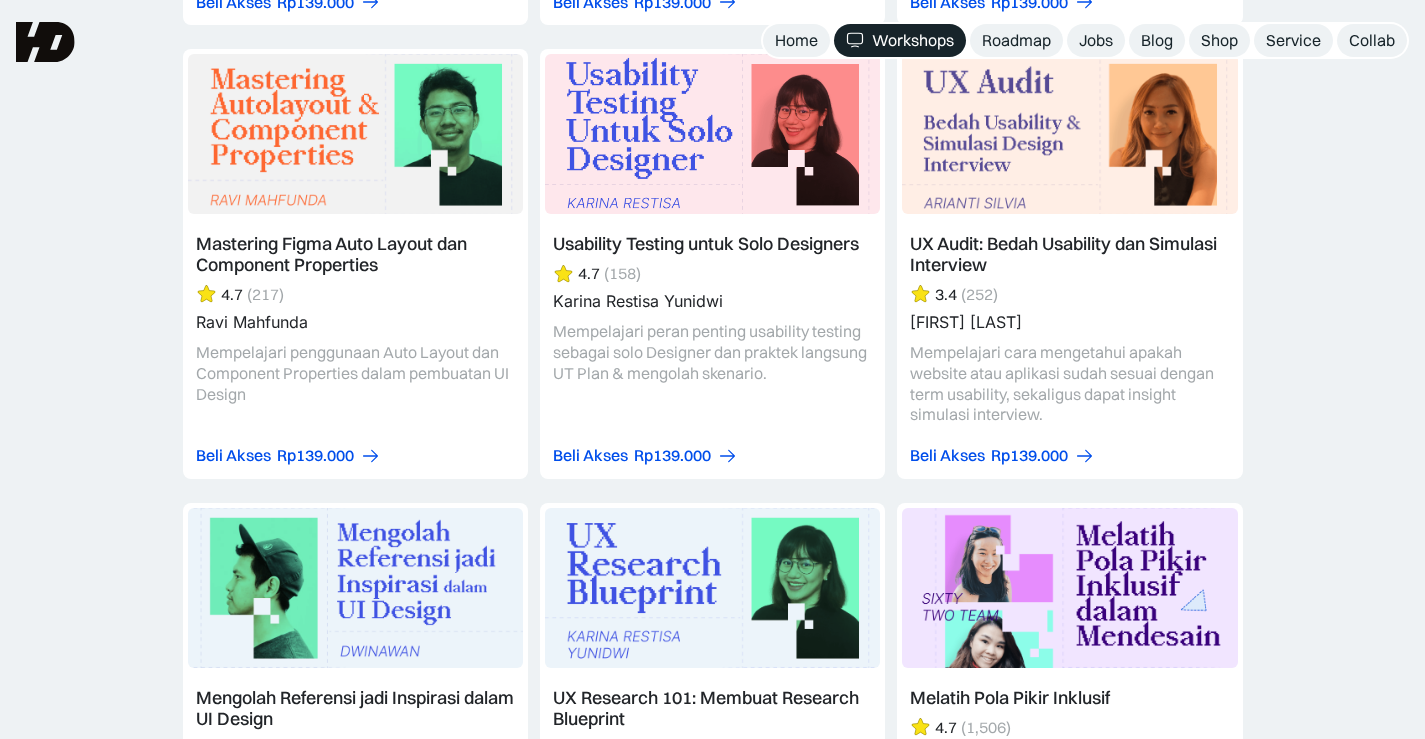 scroll, scrollTop: 6675, scrollLeft: 0, axis: vertical 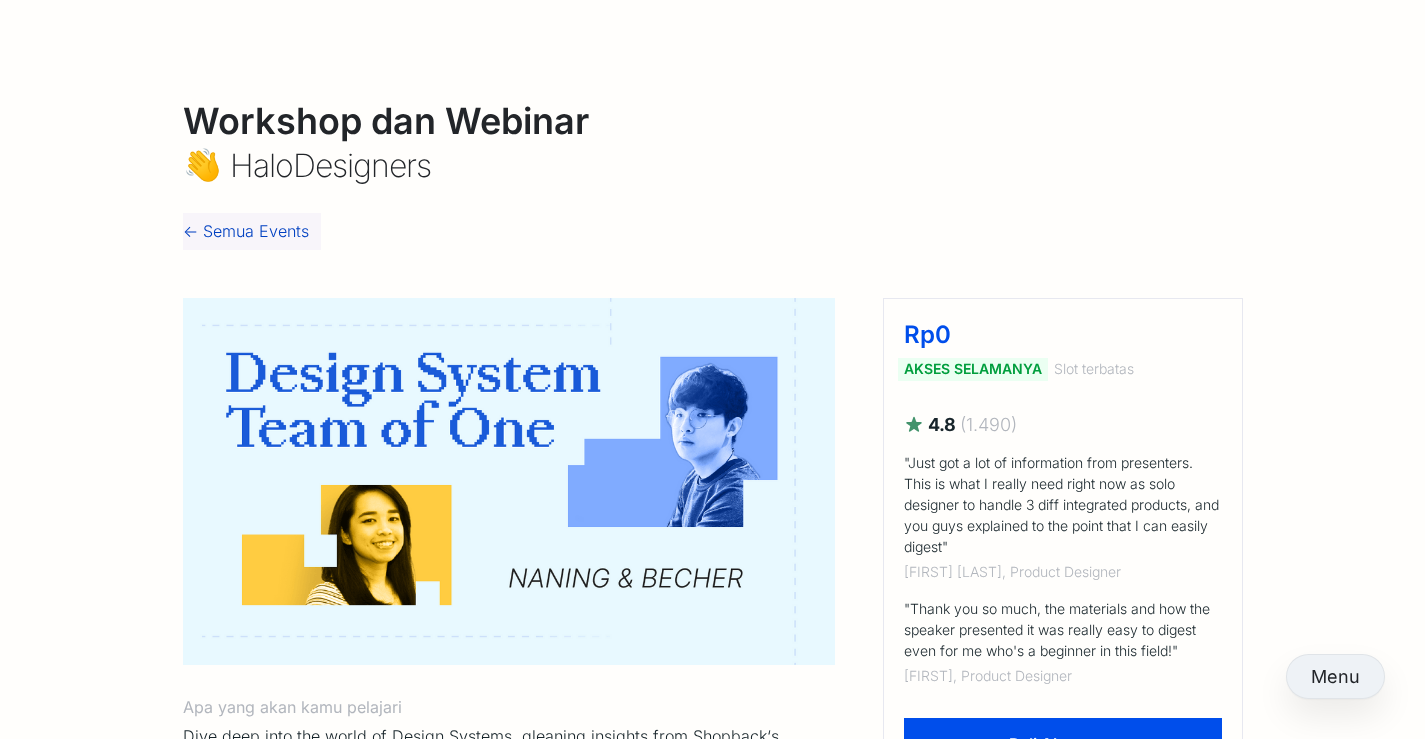 click on "<- Semua Events" at bounding box center [246, 231] 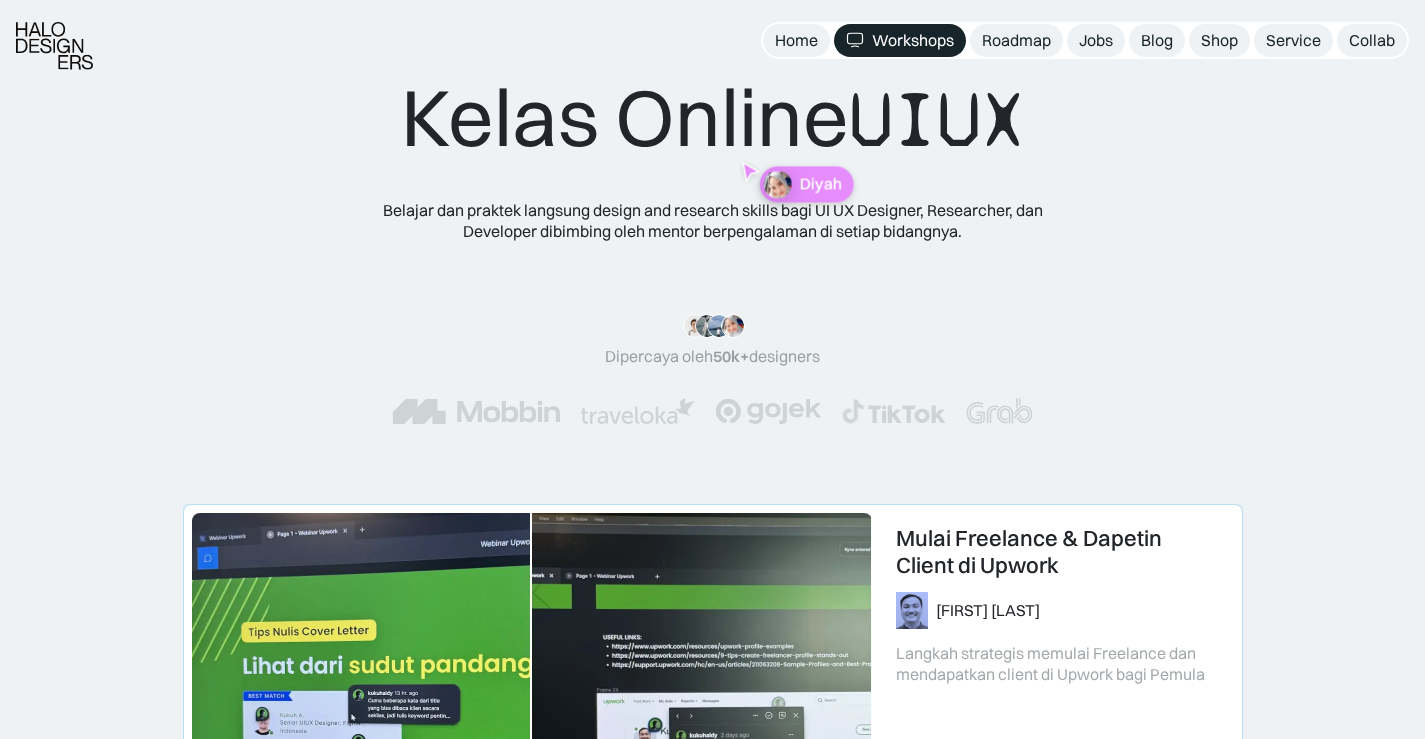 scroll, scrollTop: 500, scrollLeft: 0, axis: vertical 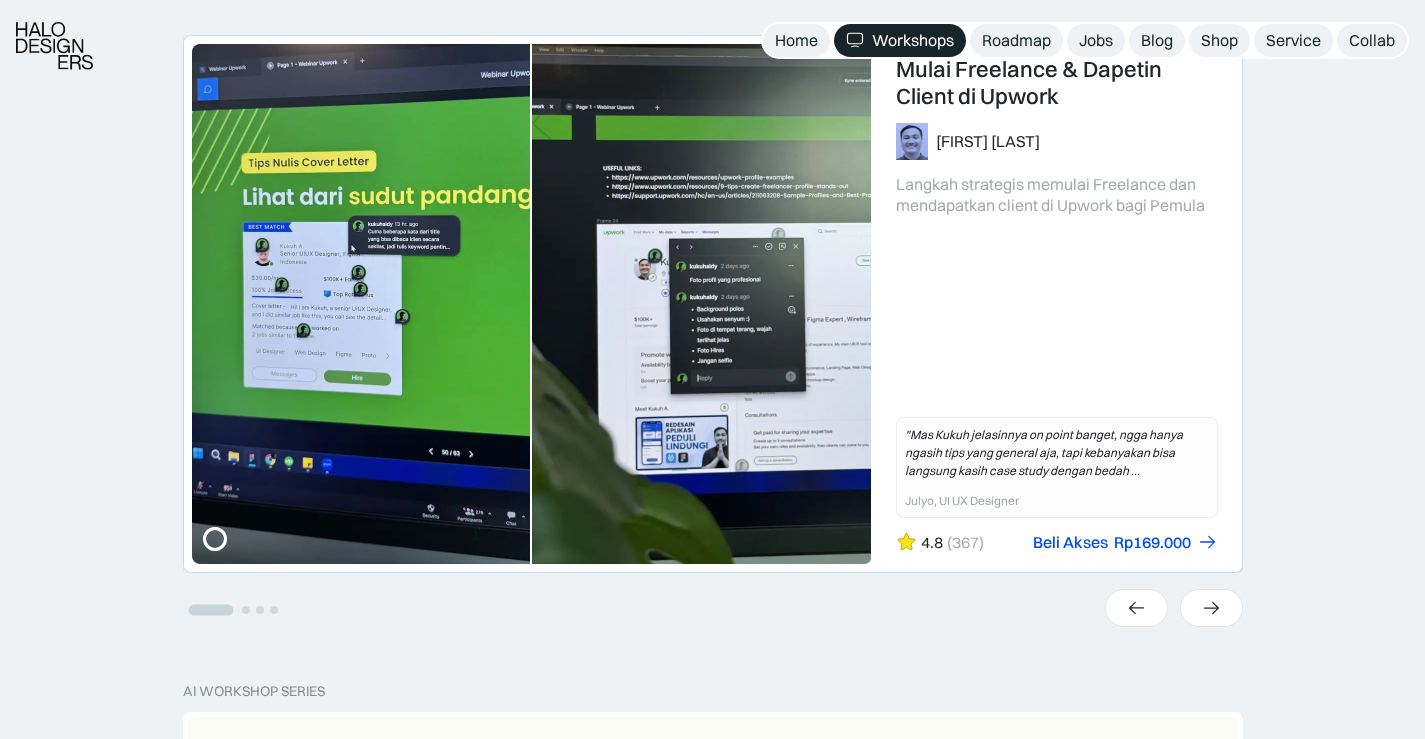 click at bounding box center (713, 304) 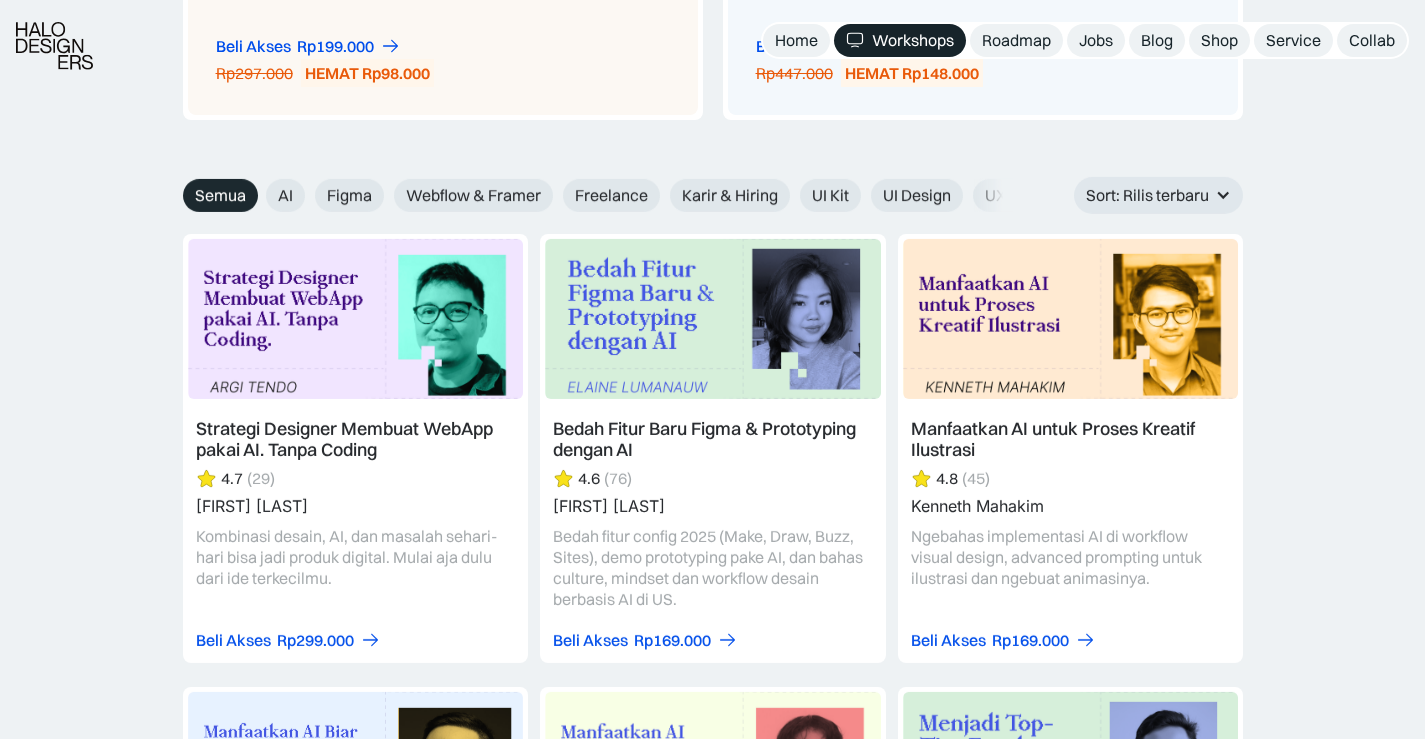 scroll, scrollTop: 2300, scrollLeft: 0, axis: vertical 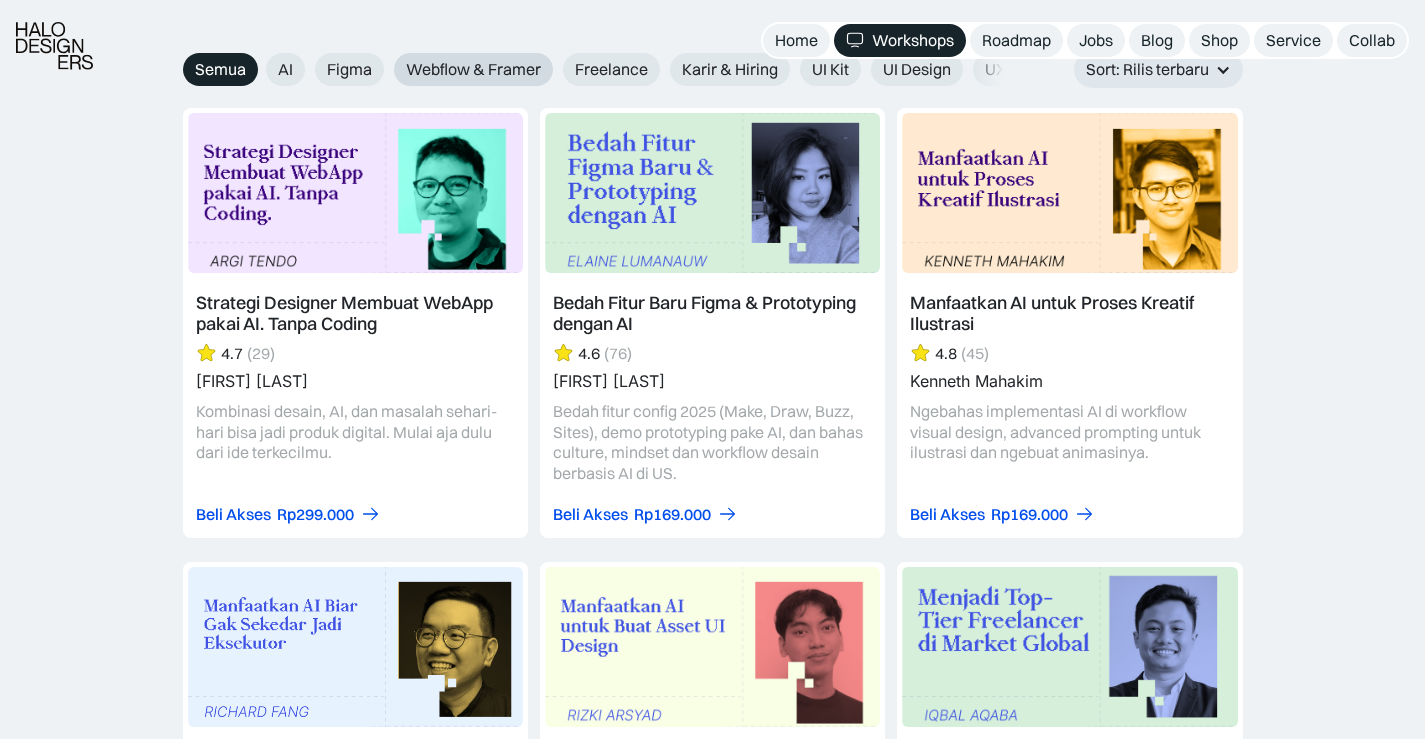 click on "Webflow & Framer" at bounding box center [473, 69] 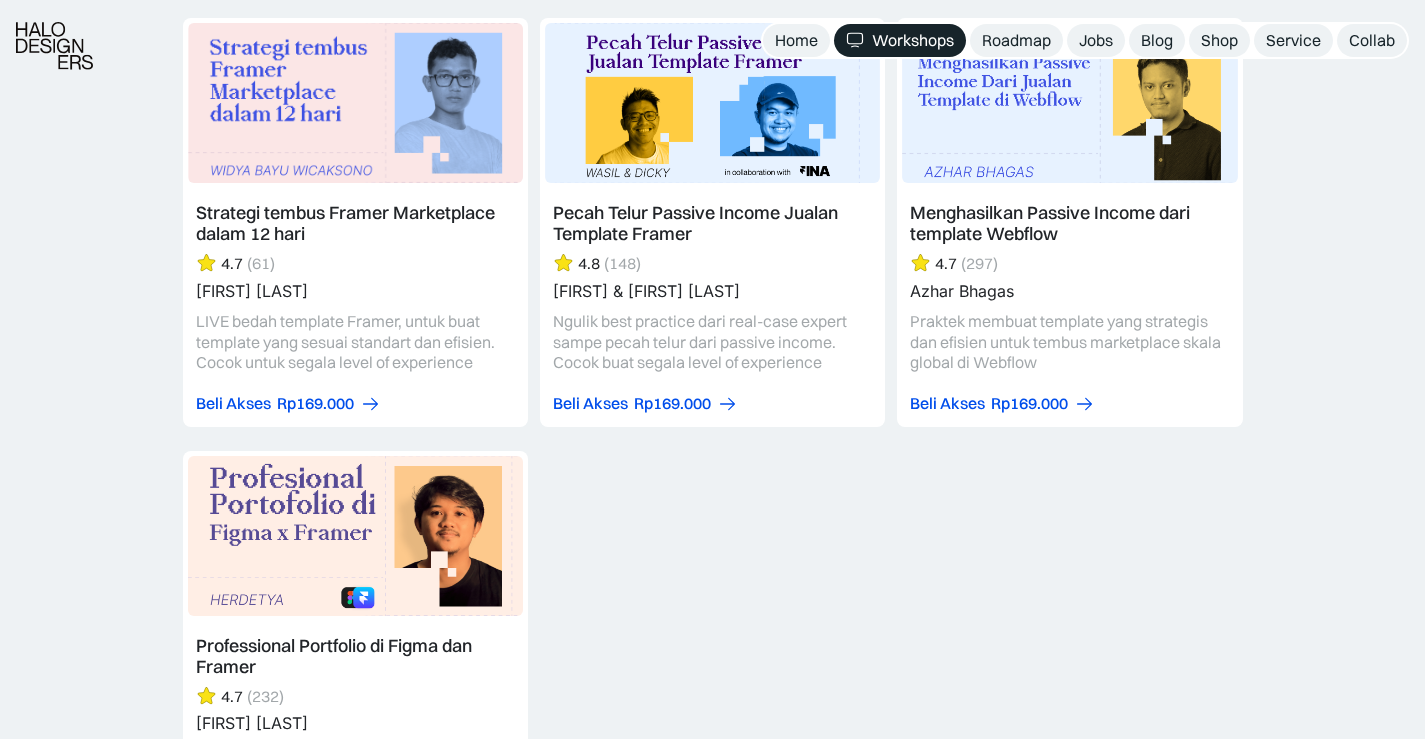 scroll, scrollTop: 2400, scrollLeft: 0, axis: vertical 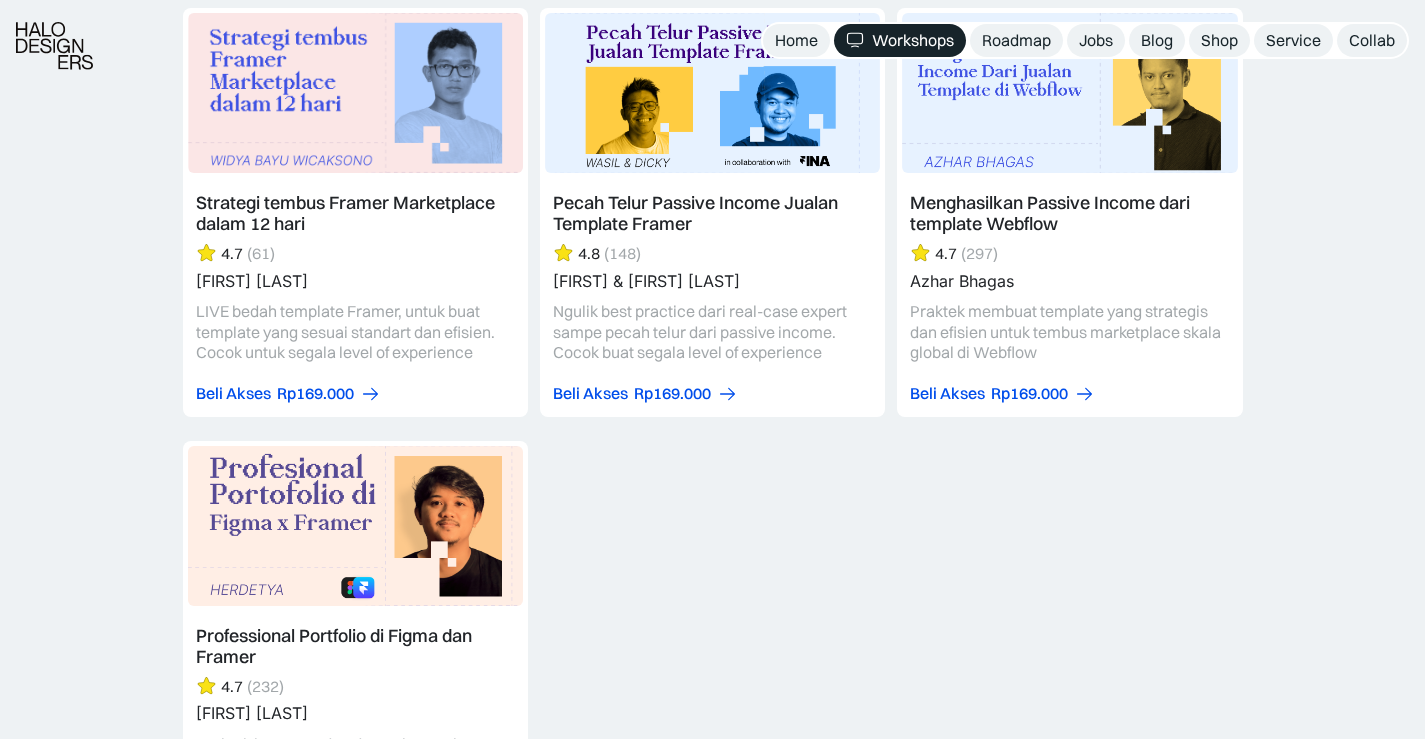 click on "Strategi tembus Framer Marketplace dalam 12 hari 4.7 (61) [FIRST] [LAST] LIVE bedah template Framer, untuk buat template yang sesuai standart dan efisien. Cocok untuk segala level of experience Beli Akses Rp149.000
DISKON 12% Rp169.000 Beli Akses Rp169.000
[MONTH] 15, 2025 4.7 61 Semua Webflow & Framer Pecah Telur Passive Income Jualan Template Framer 4.8 (148) [FIRST] & [FIRST] [LAST] Ngulik best practice dari real-case expert sampe pecah telur dari passive income. Cocok buat segala level of experience Beli Akses Rp149.000
DISKON 12% Rp169.000 Beli Akses Rp169.000
[MONTH] 14, 2024 4.8 148 Semua Webflow & Framer Menghasilkan Passive Income dari template Webflow 4.7 (297)  [FIRST] [LAST] Praktek membuat template yang strategis dan efisien untuk tembus marketplace skala global di Webflow Beli Akses Rp149.000
DISKON 12% Rp169.000 Beli Akses Rp169.000
[MONTH] 15, 2024 4.7 297 Semua Webflow & Framer Professional Portfolio di Figma dan Framer 4.7 (232) [FIRST] [LAST] Beli Akses" at bounding box center (713, 429) 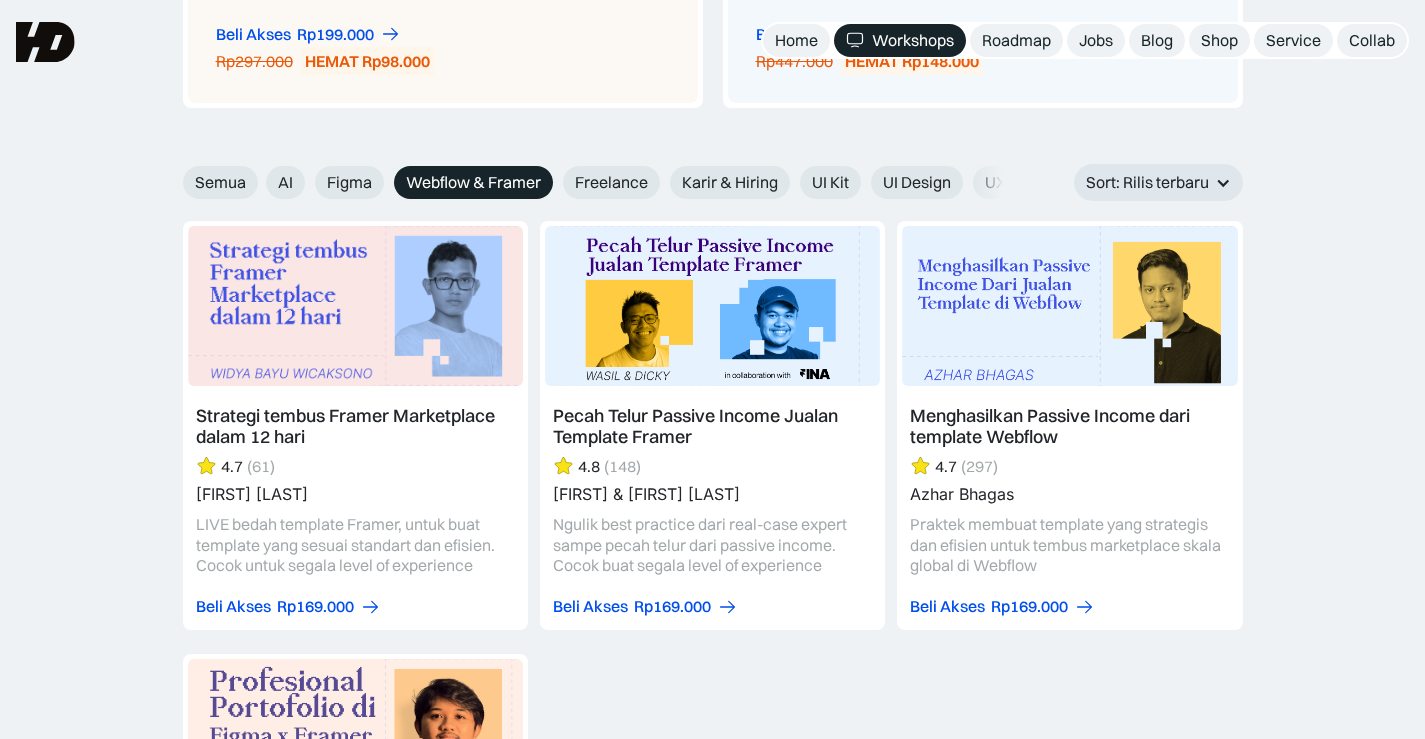 scroll, scrollTop: 2000, scrollLeft: 0, axis: vertical 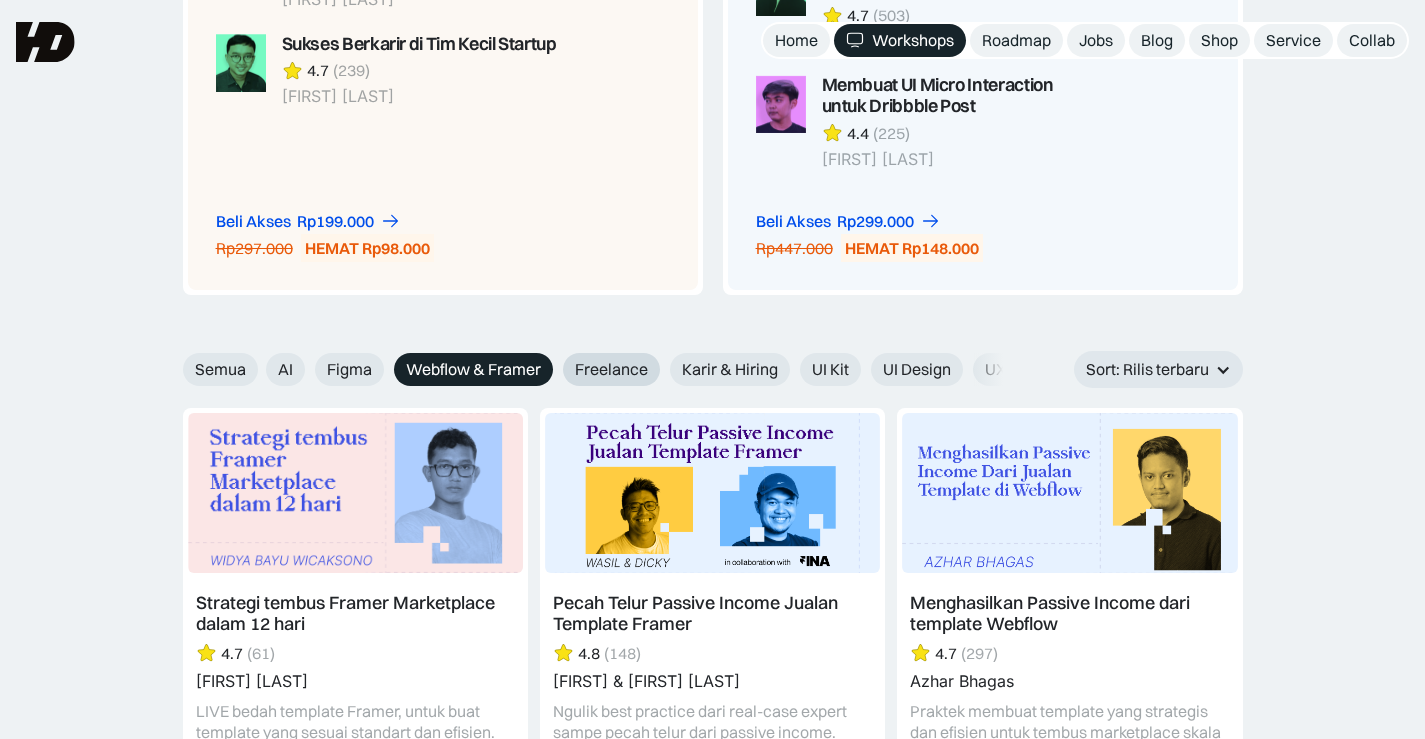 click on "Freelance" at bounding box center [611, 369] 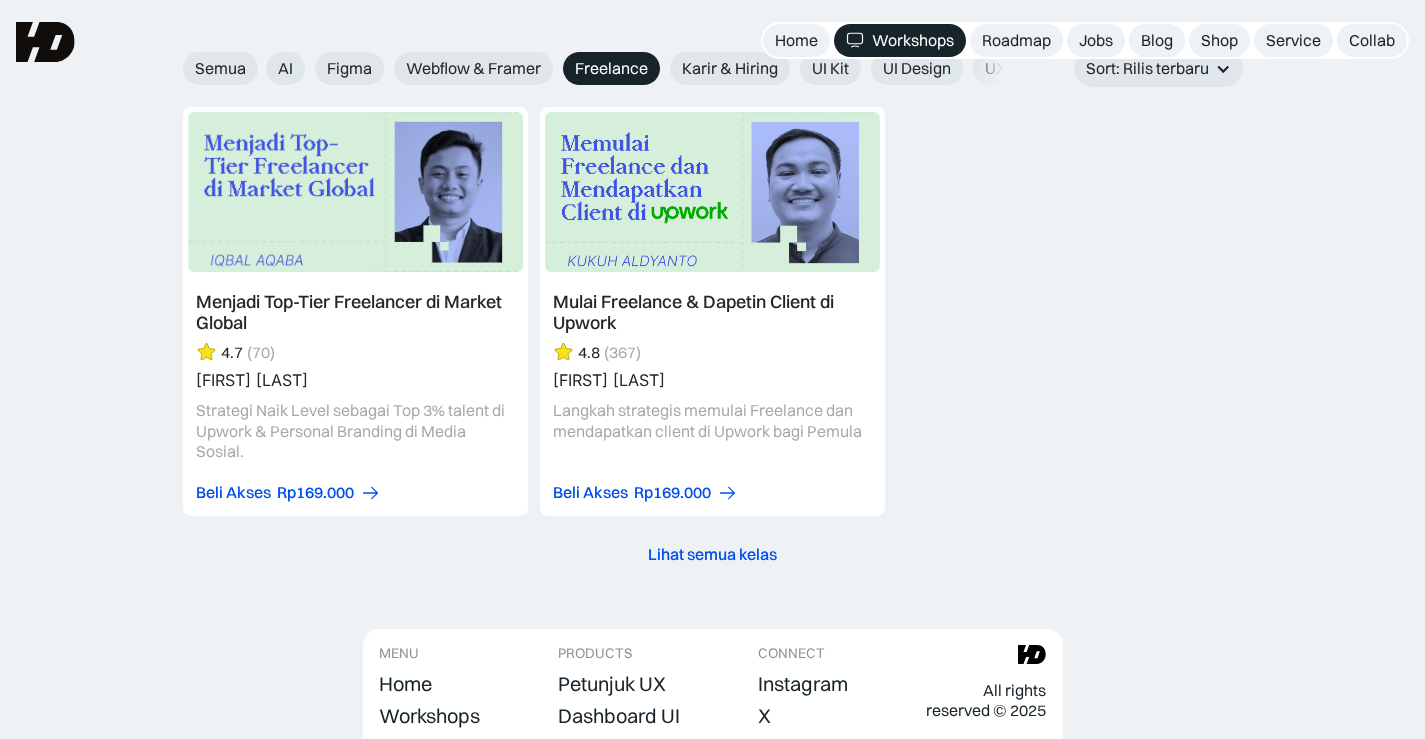 scroll, scrollTop: 2300, scrollLeft: 0, axis: vertical 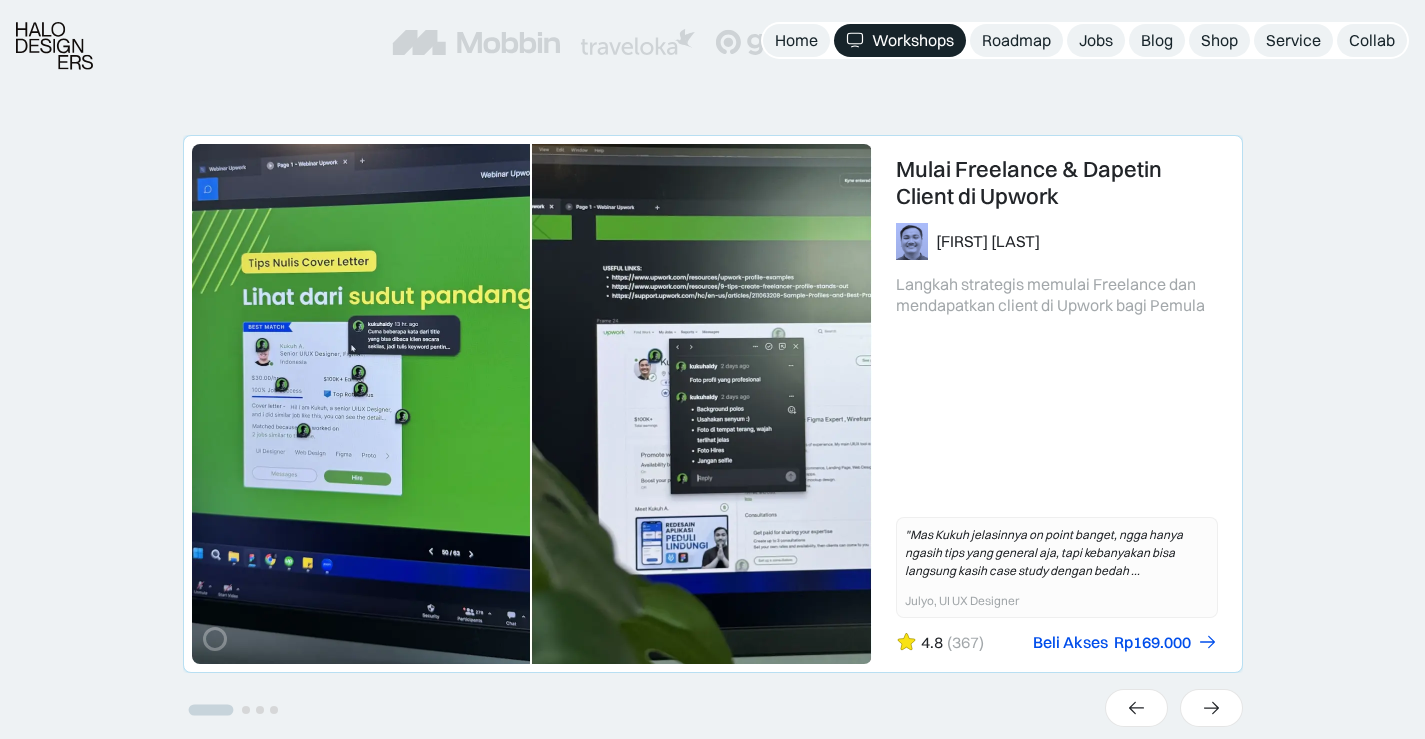 click at bounding box center (713, 404) 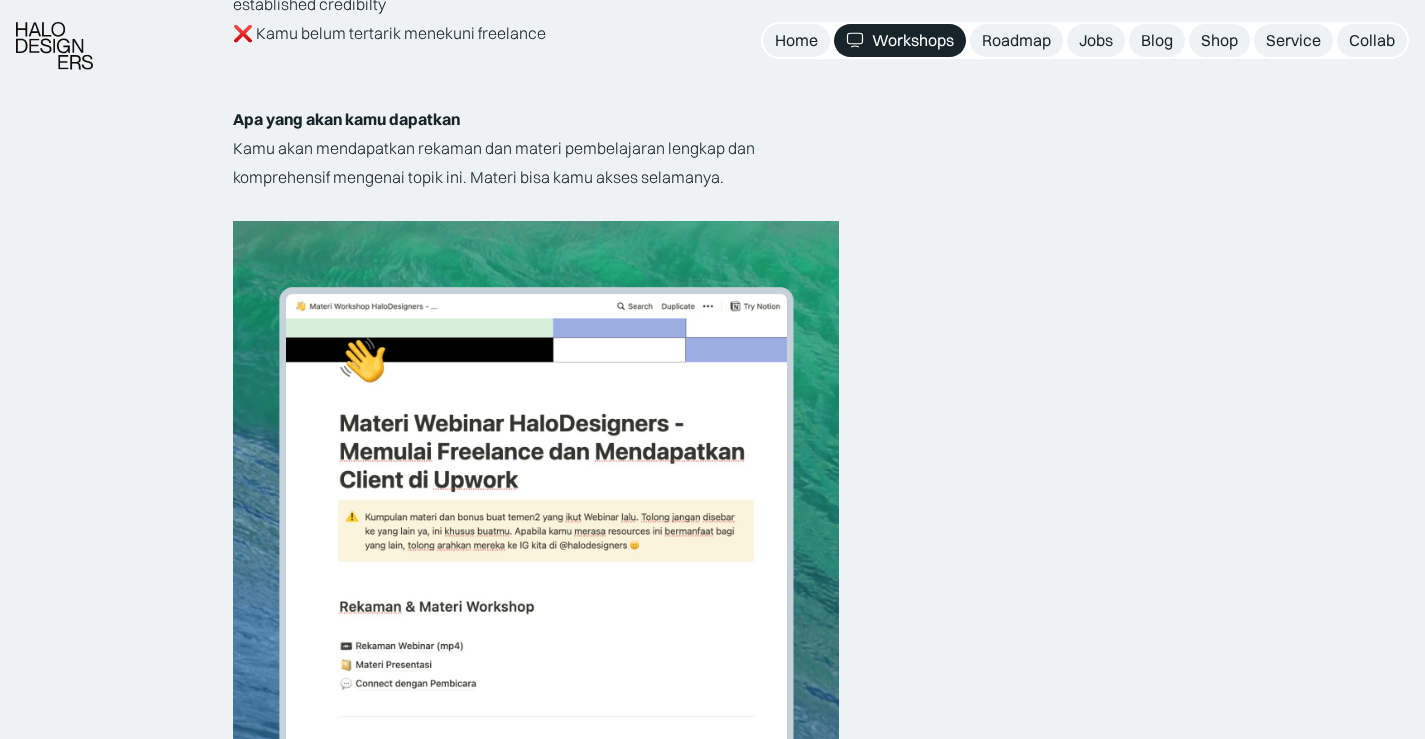 scroll, scrollTop: 4200, scrollLeft: 0, axis: vertical 